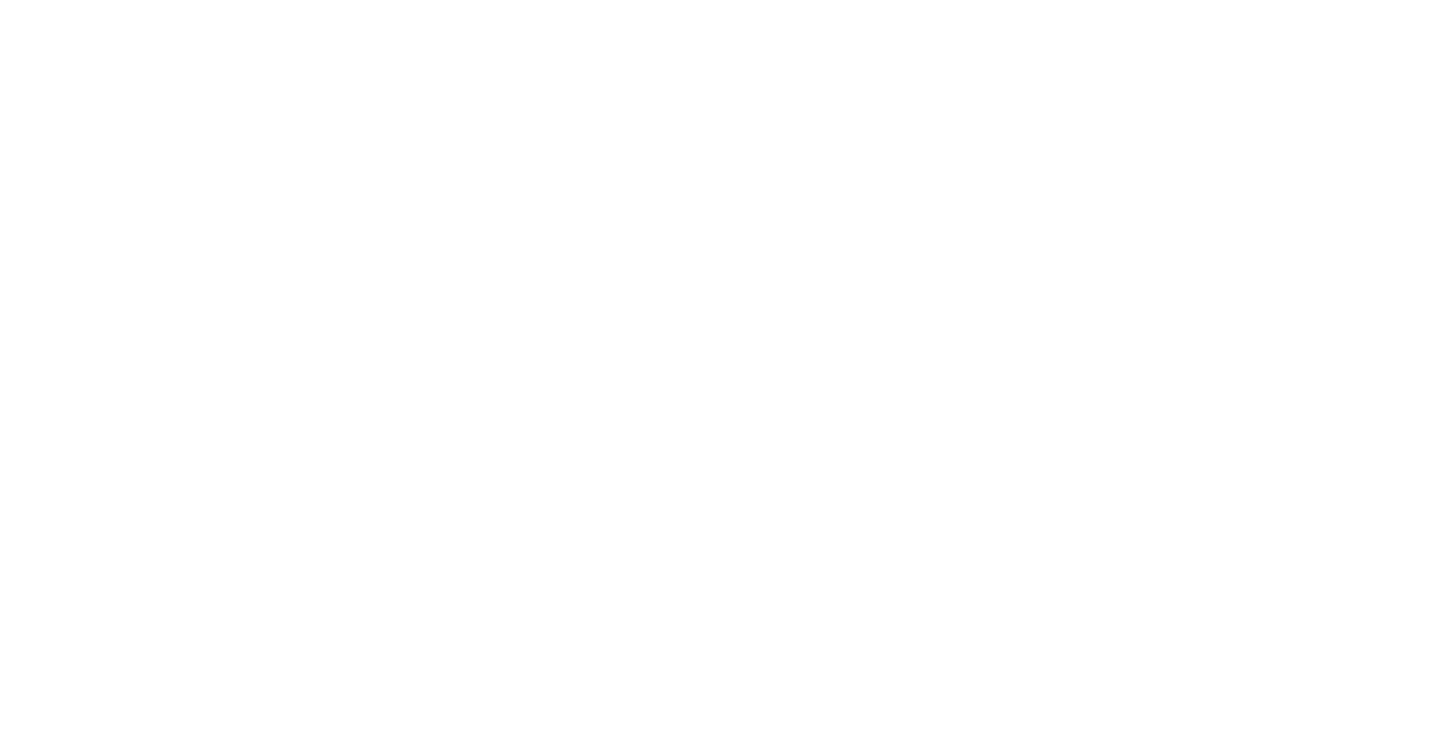 scroll, scrollTop: 0, scrollLeft: 0, axis: both 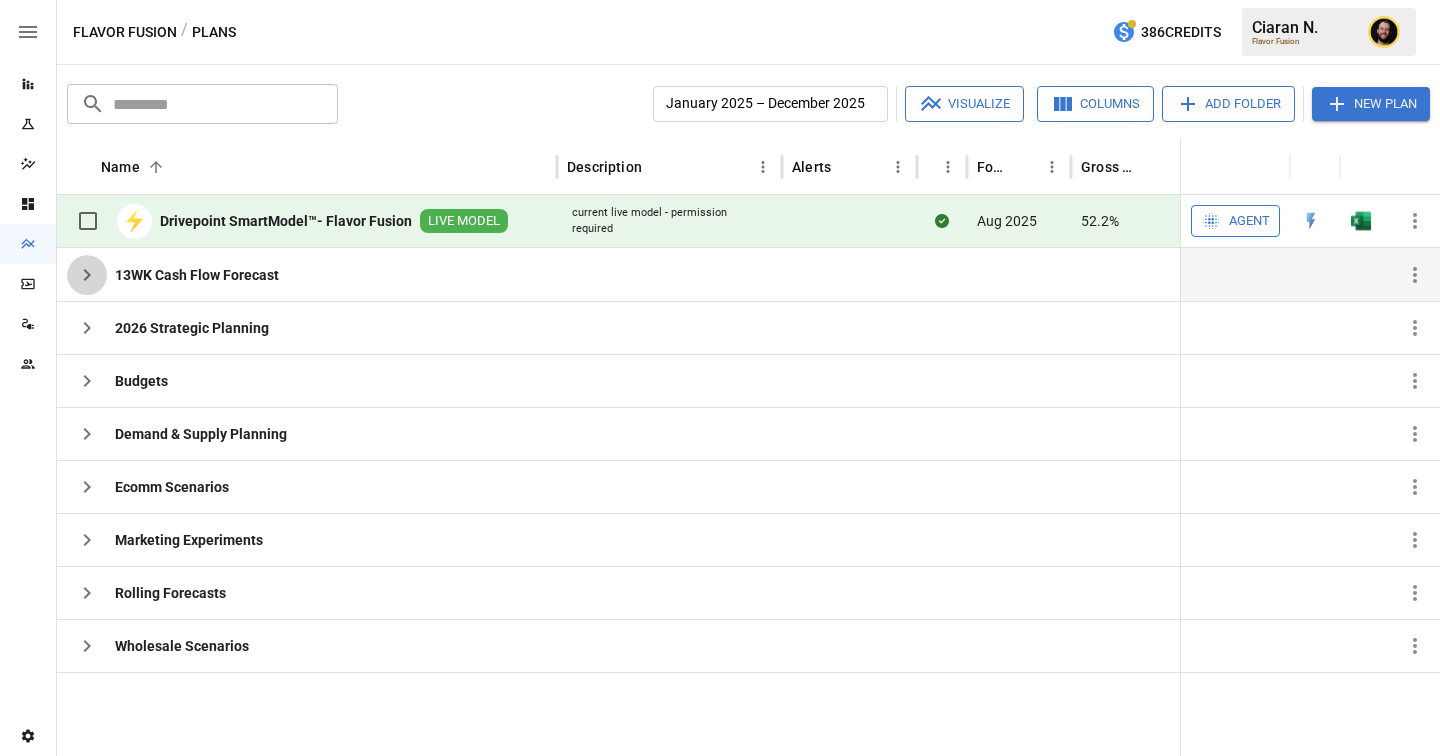 click 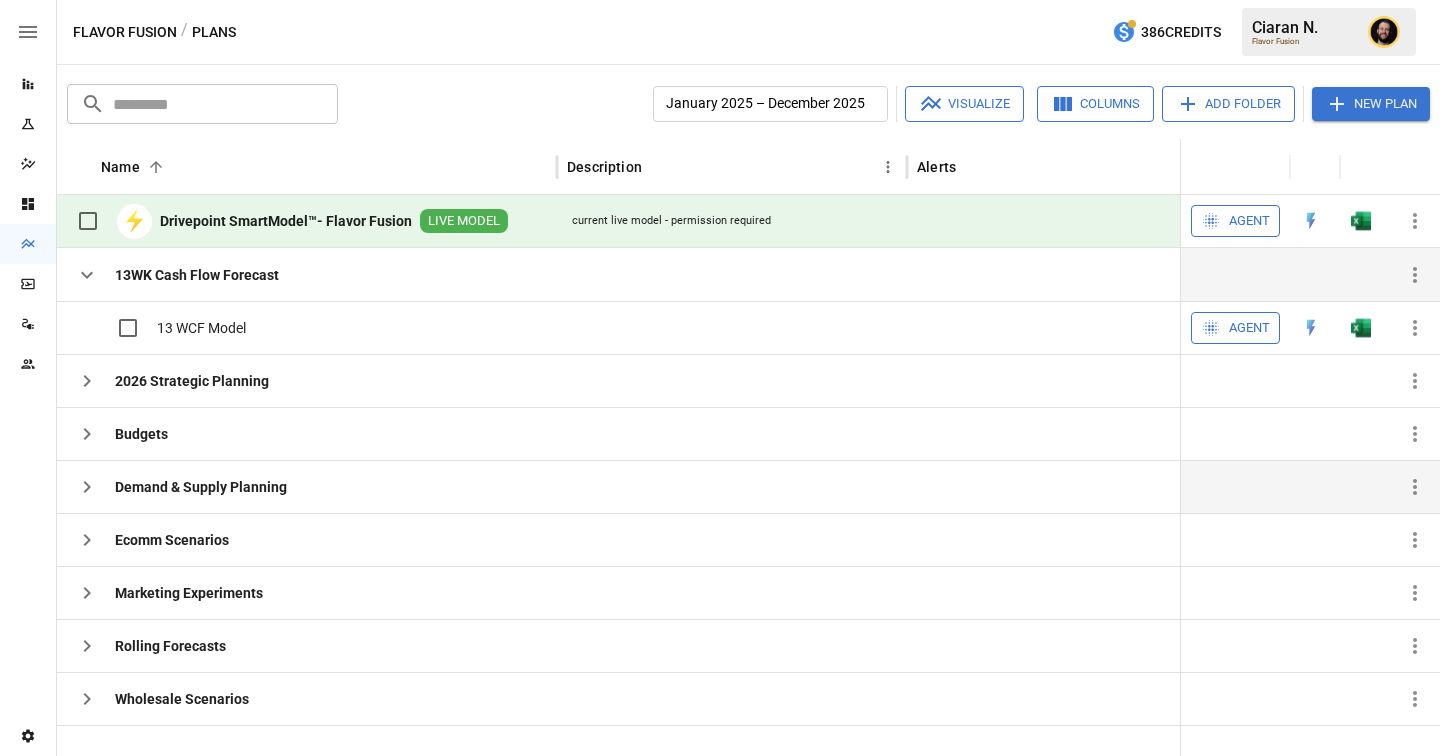 click 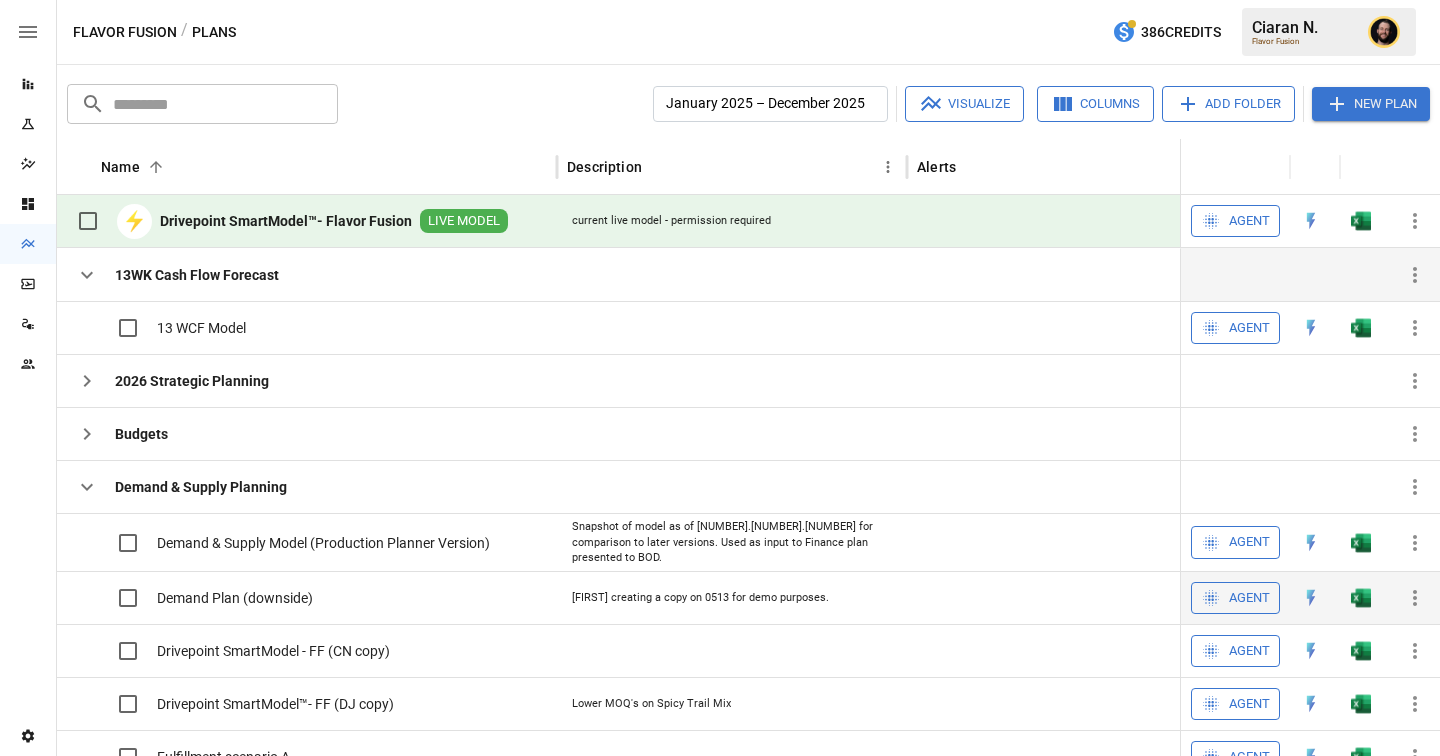 scroll, scrollTop: 77, scrollLeft: 0, axis: vertical 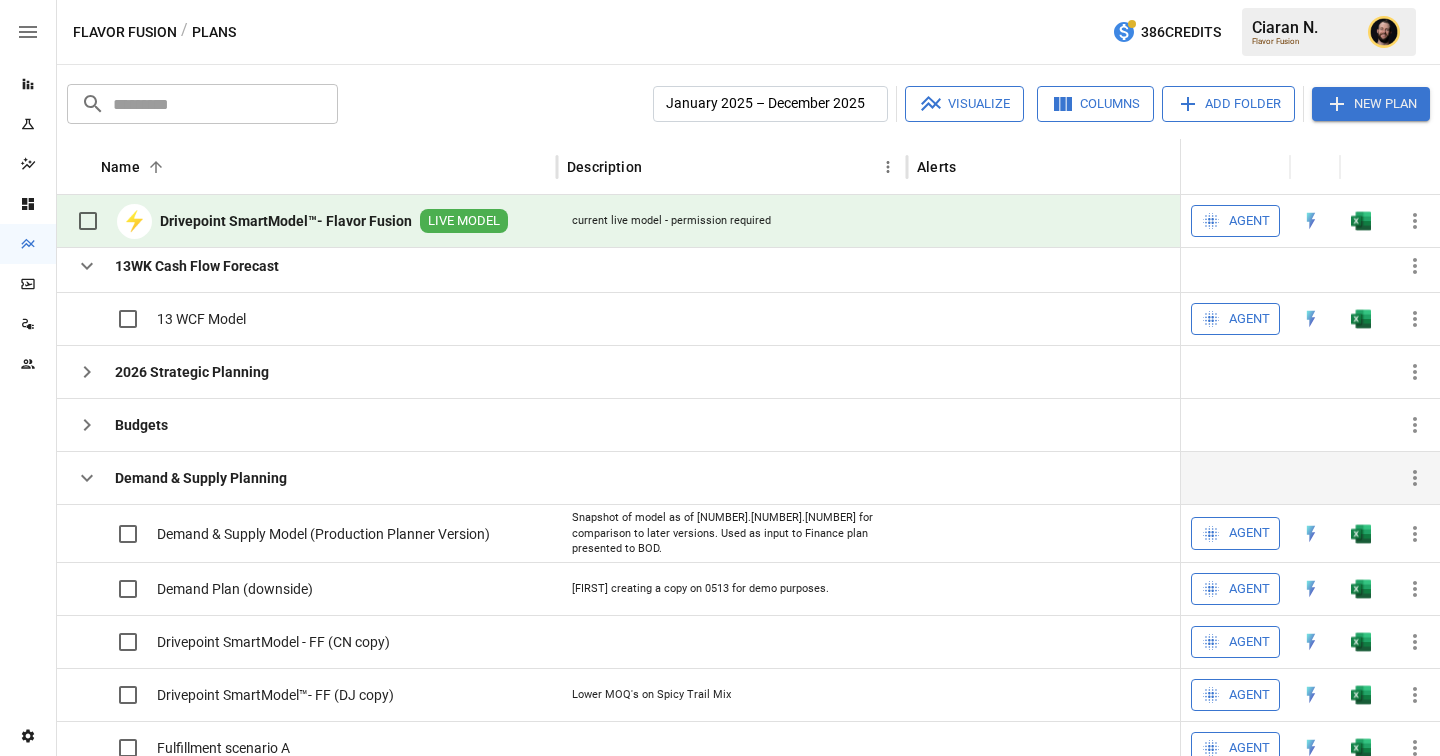 click 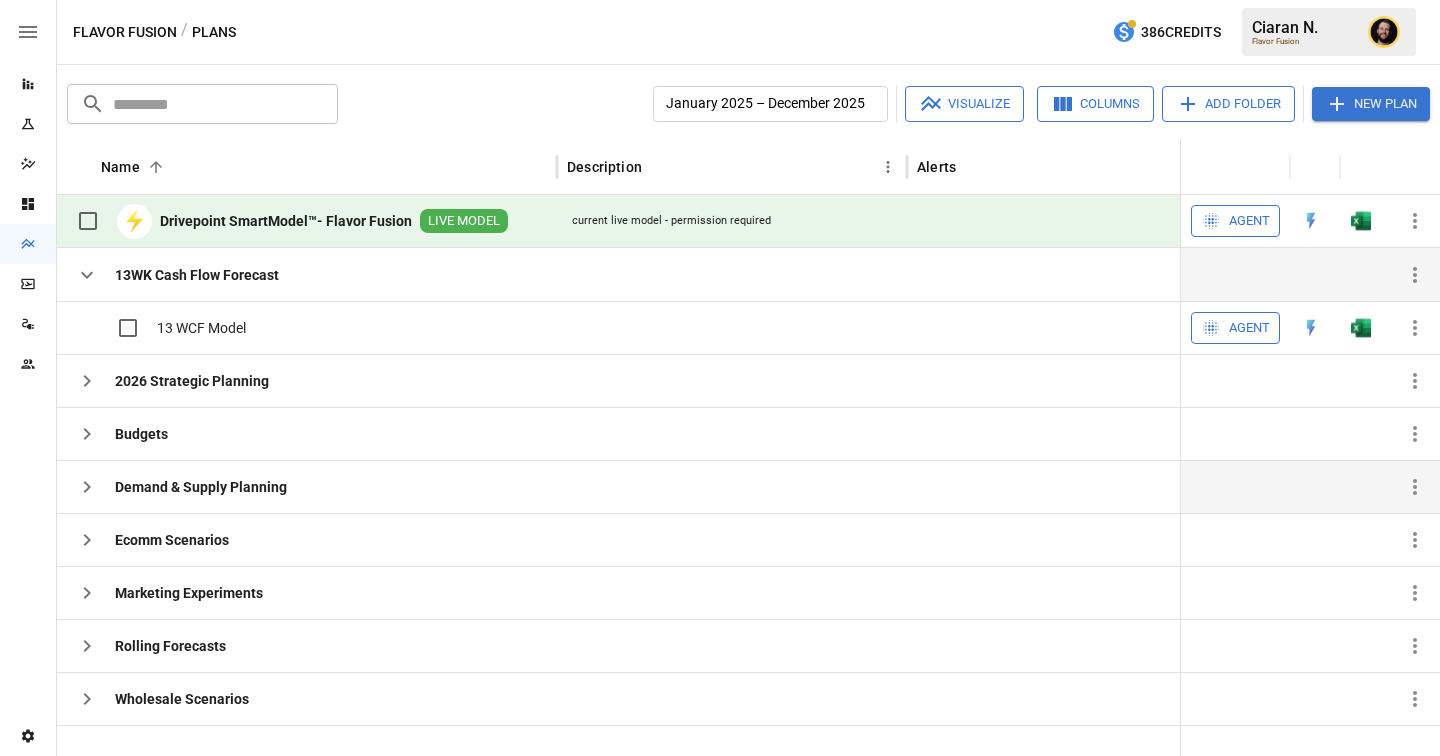 click 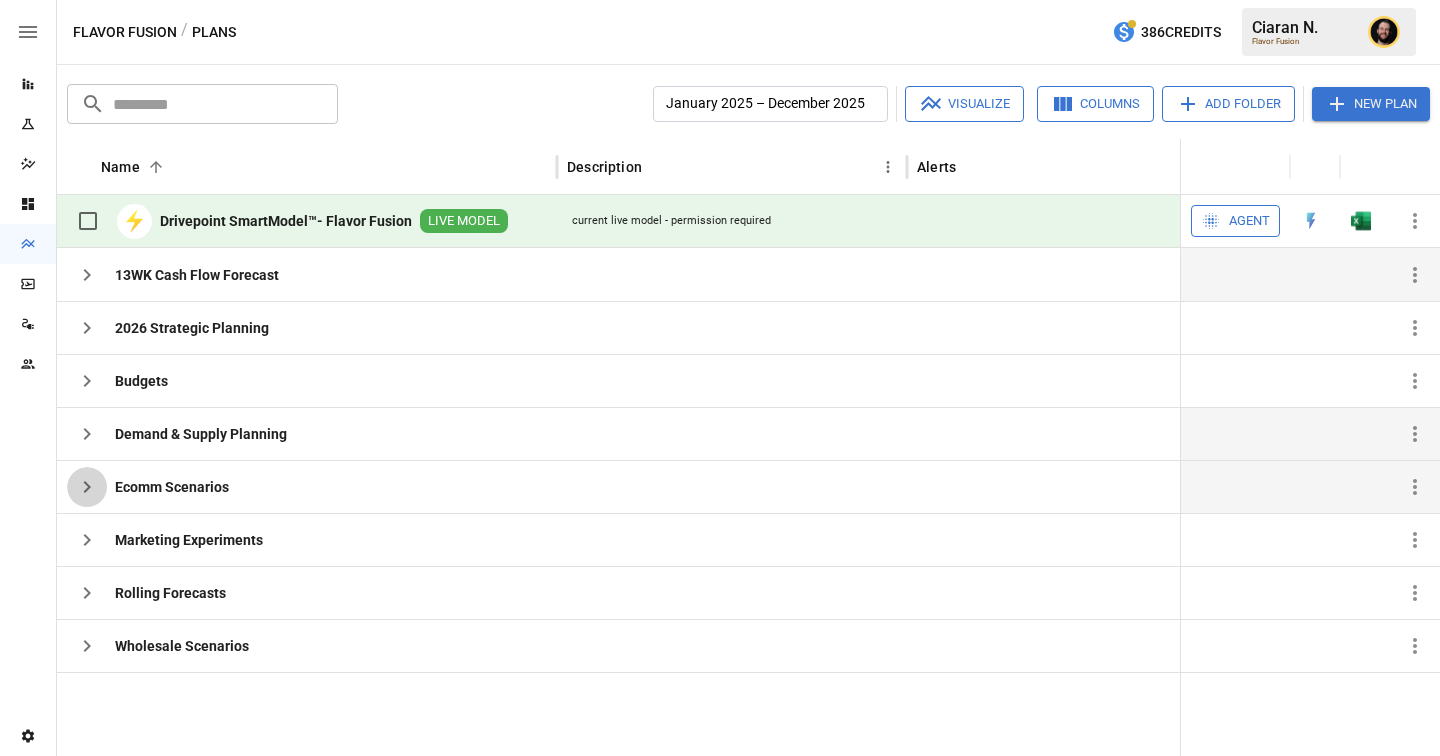 click 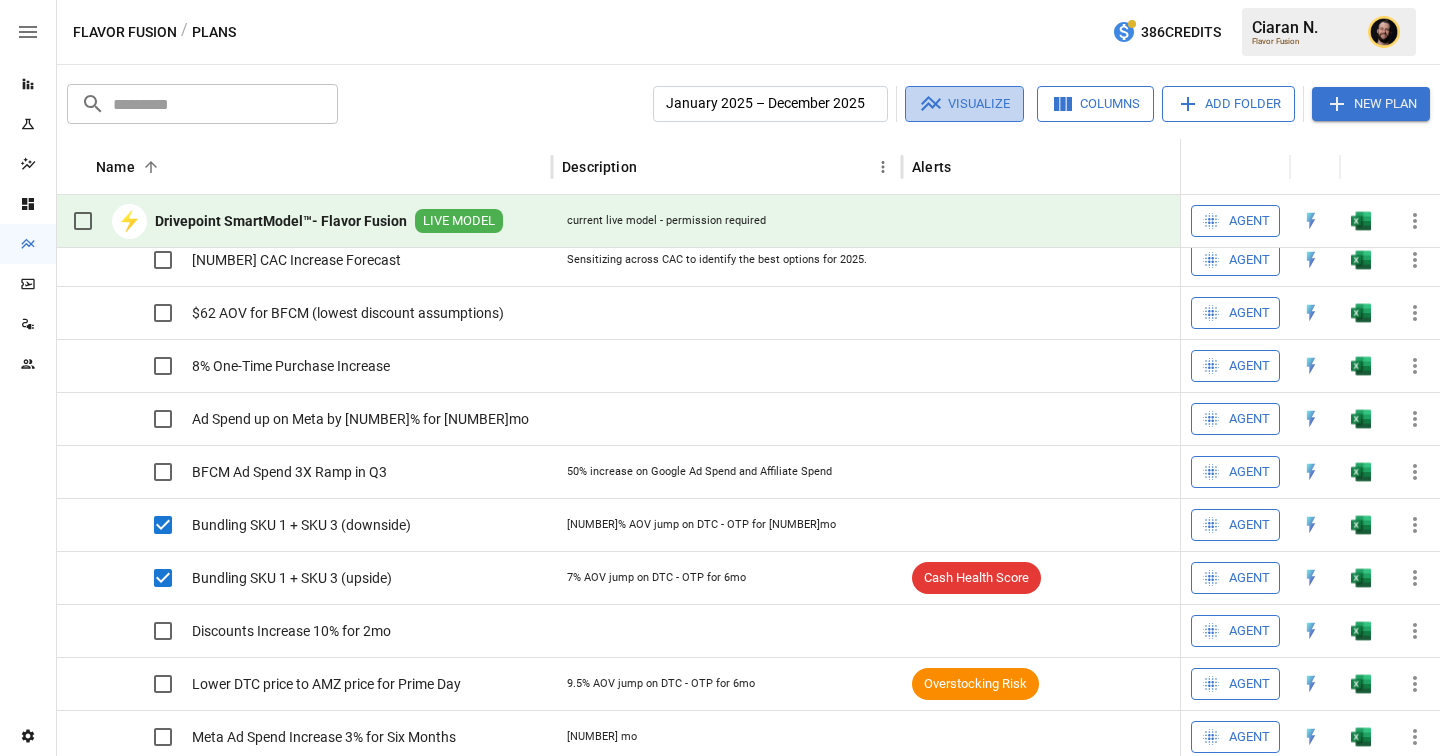 click on "Visualize" at bounding box center [964, 104] 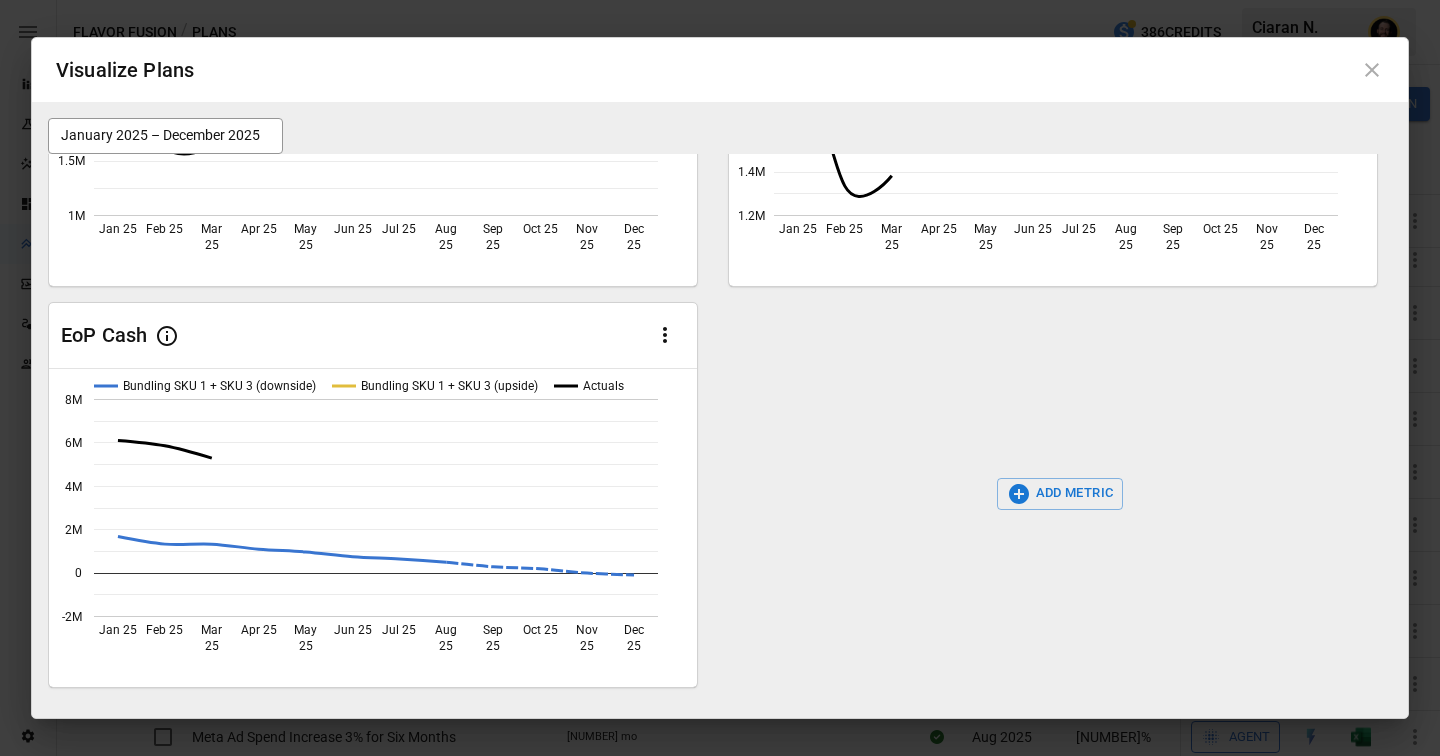 click on "ADD METRIC" at bounding box center [1060, 494] 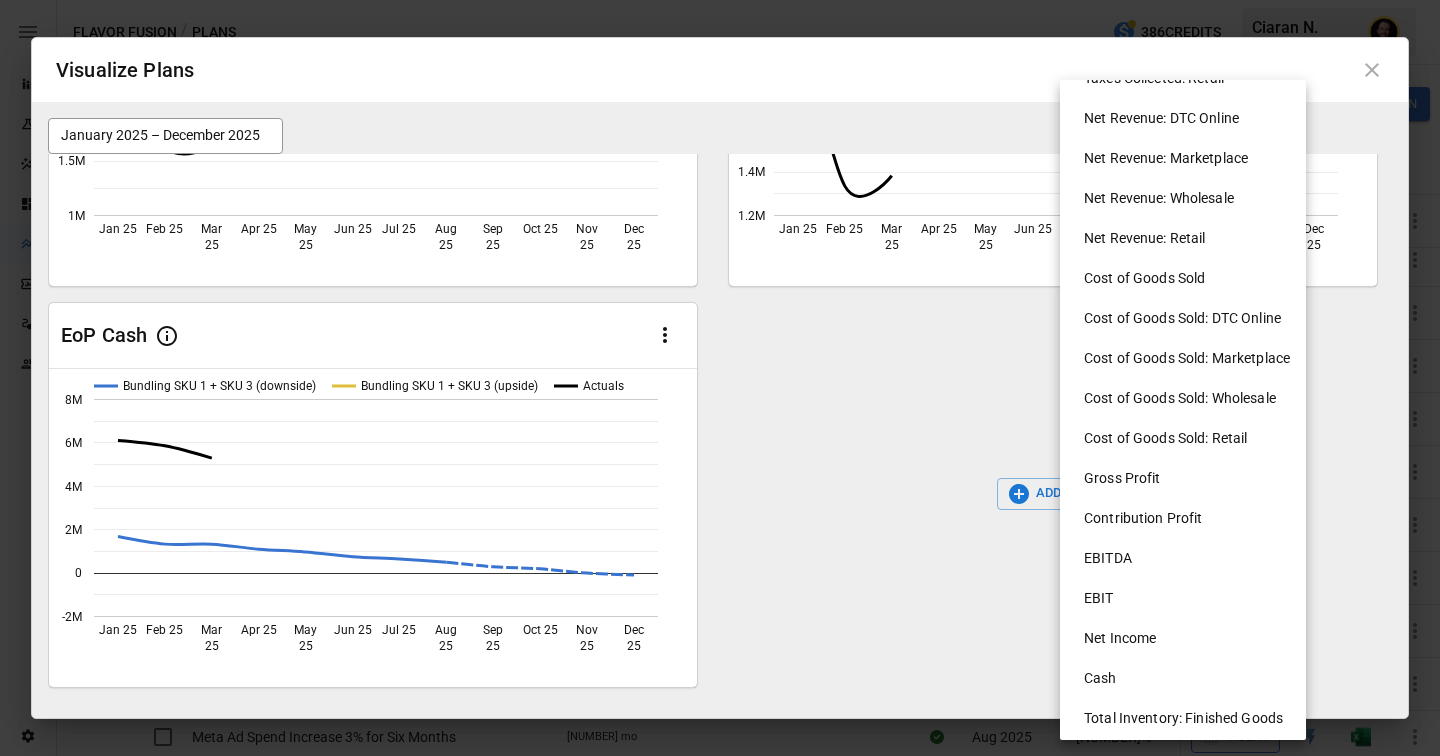 click on "Cost of Goods Sold: Marketplace" at bounding box center [1191, 358] 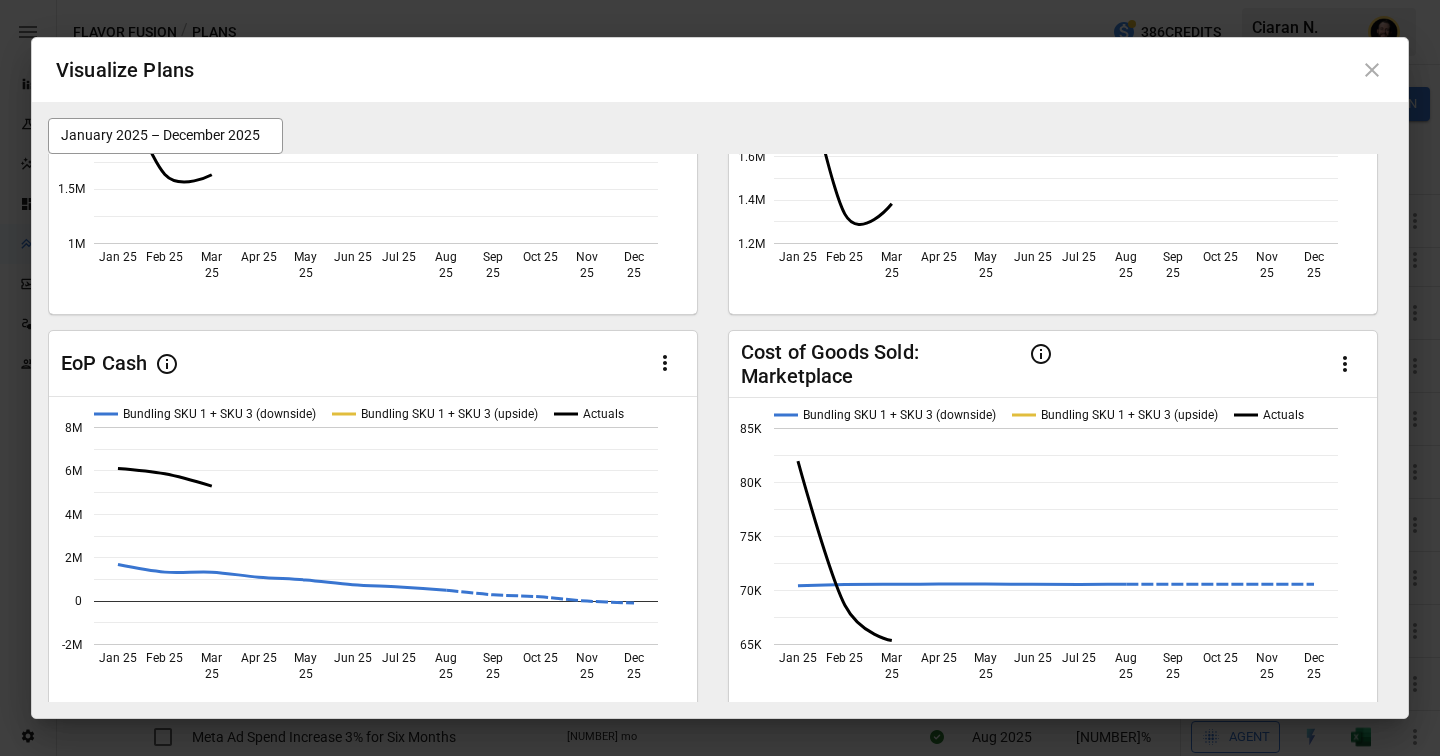 click 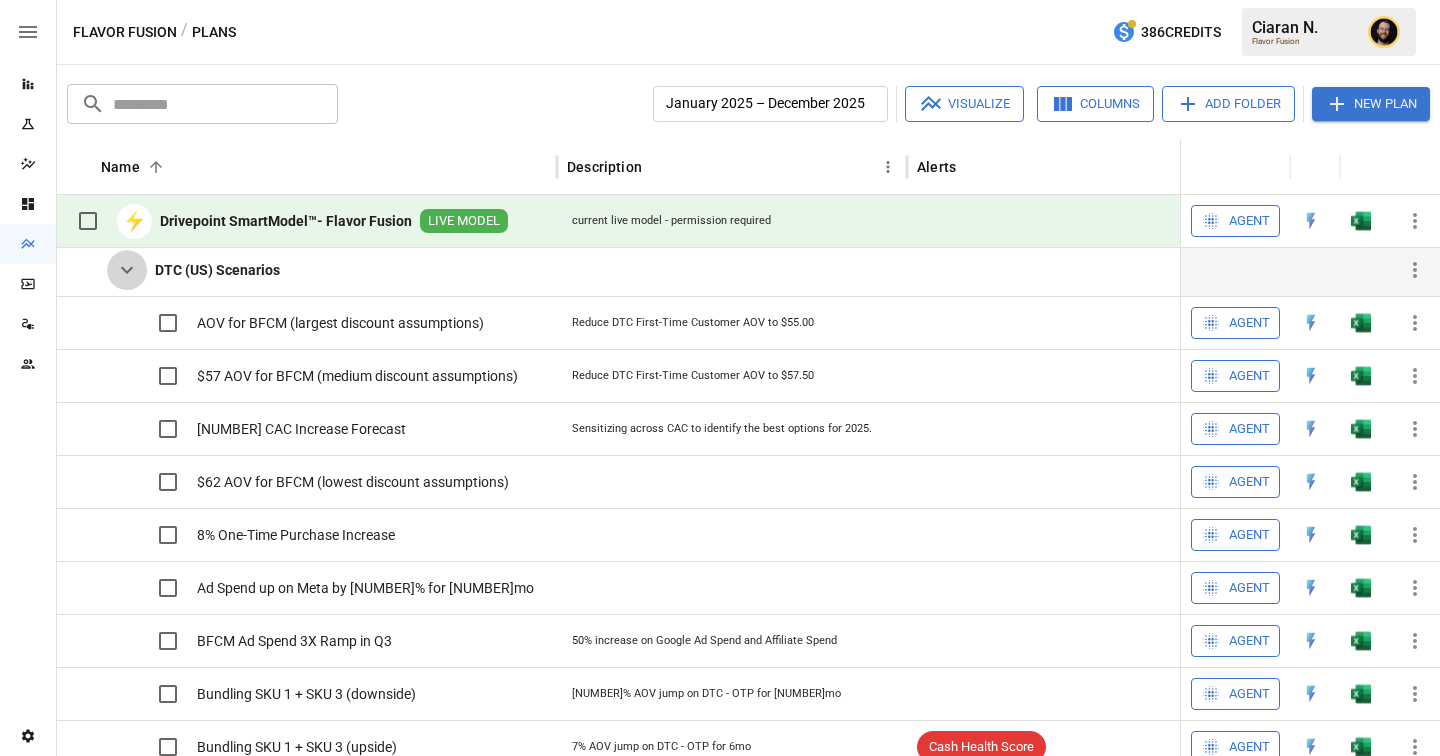 click 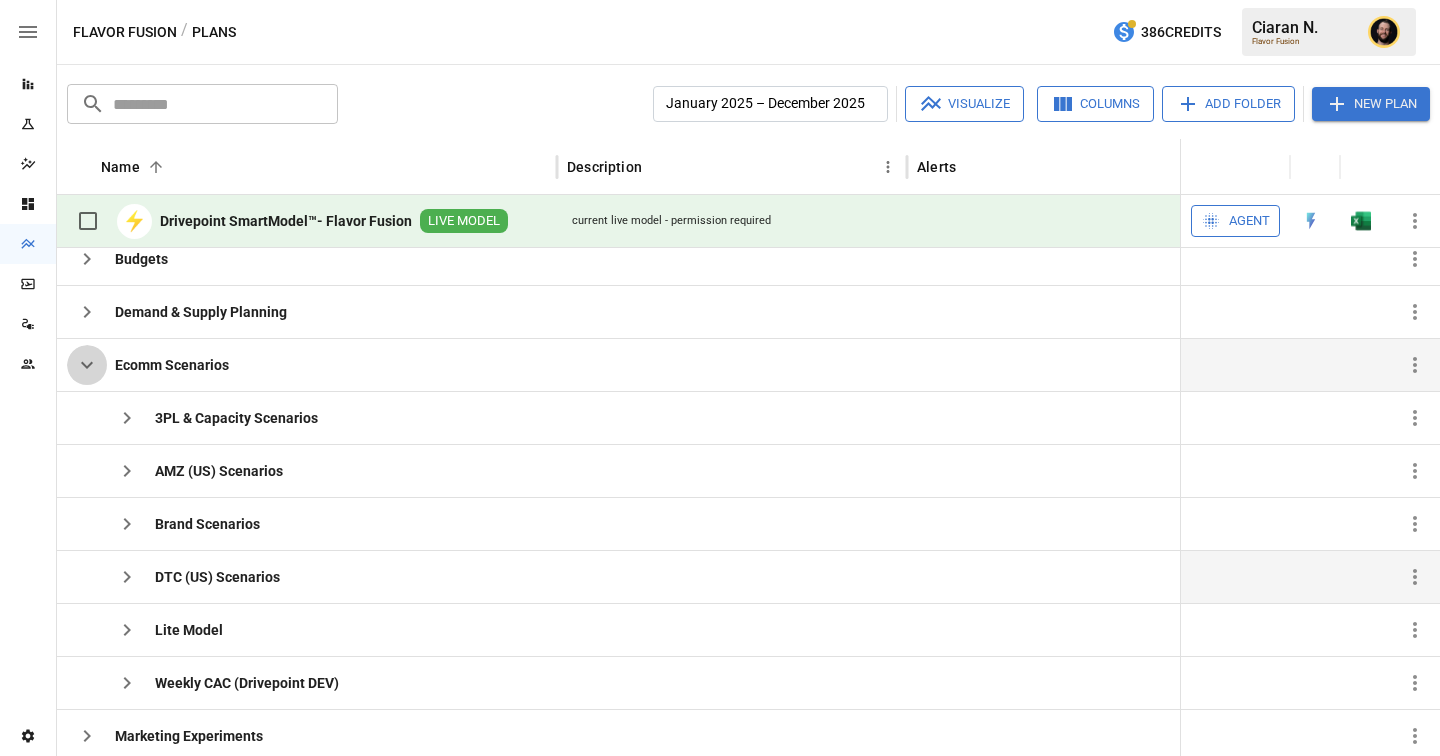 click 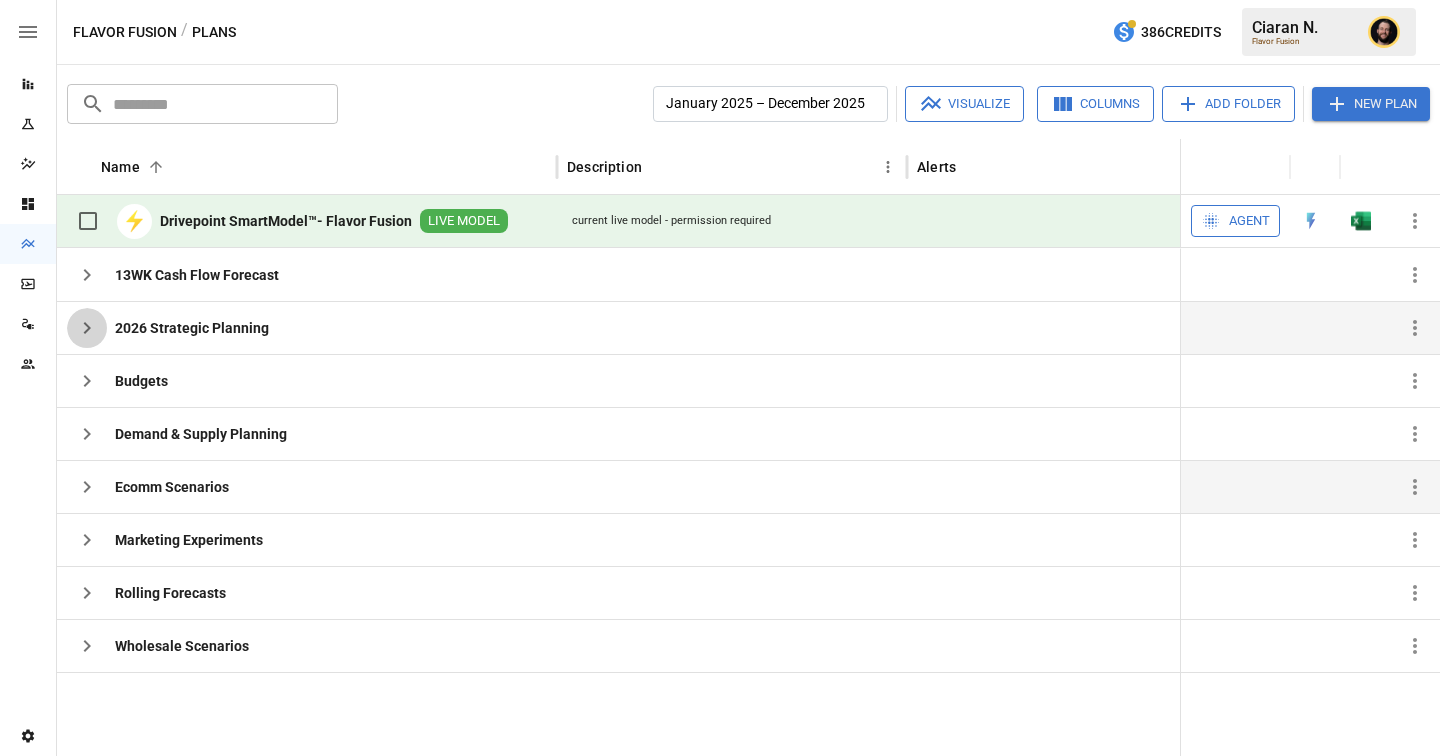 click 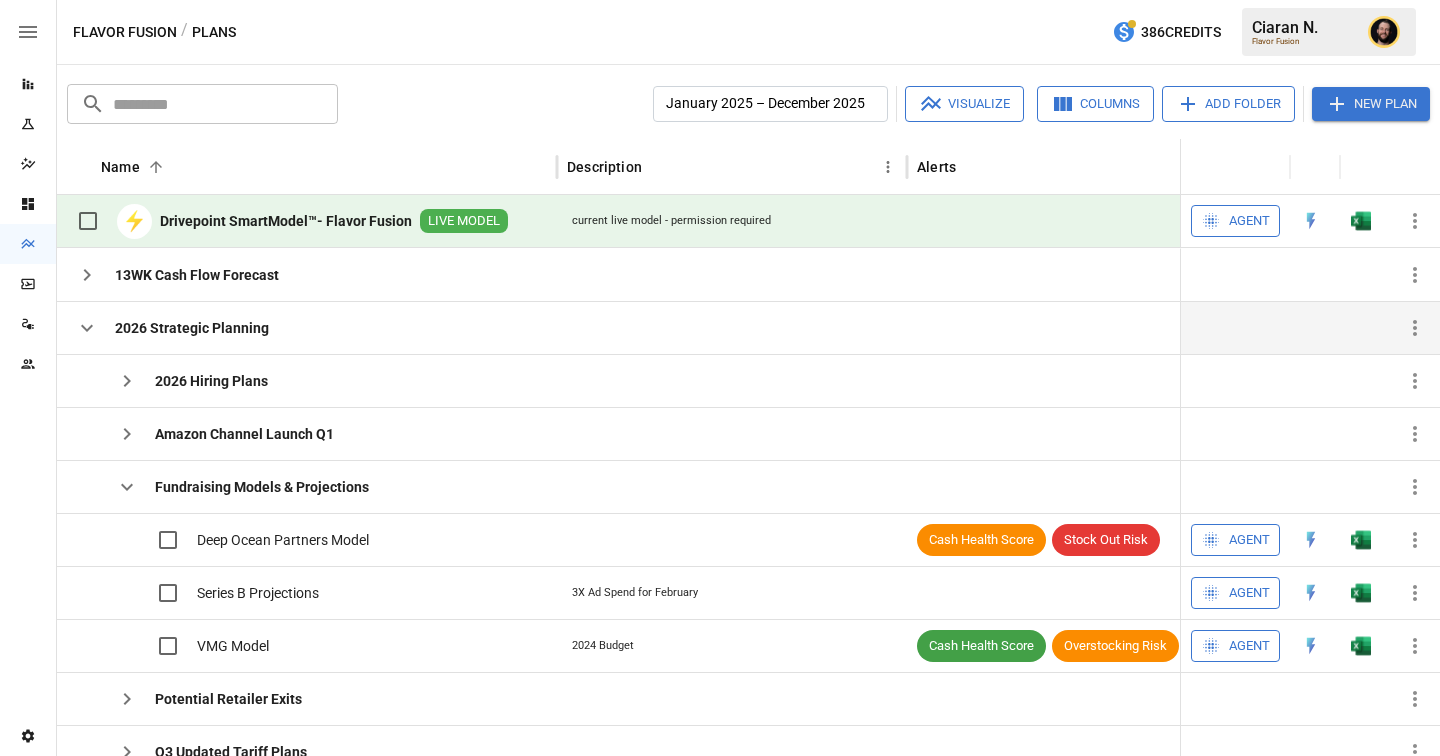 click 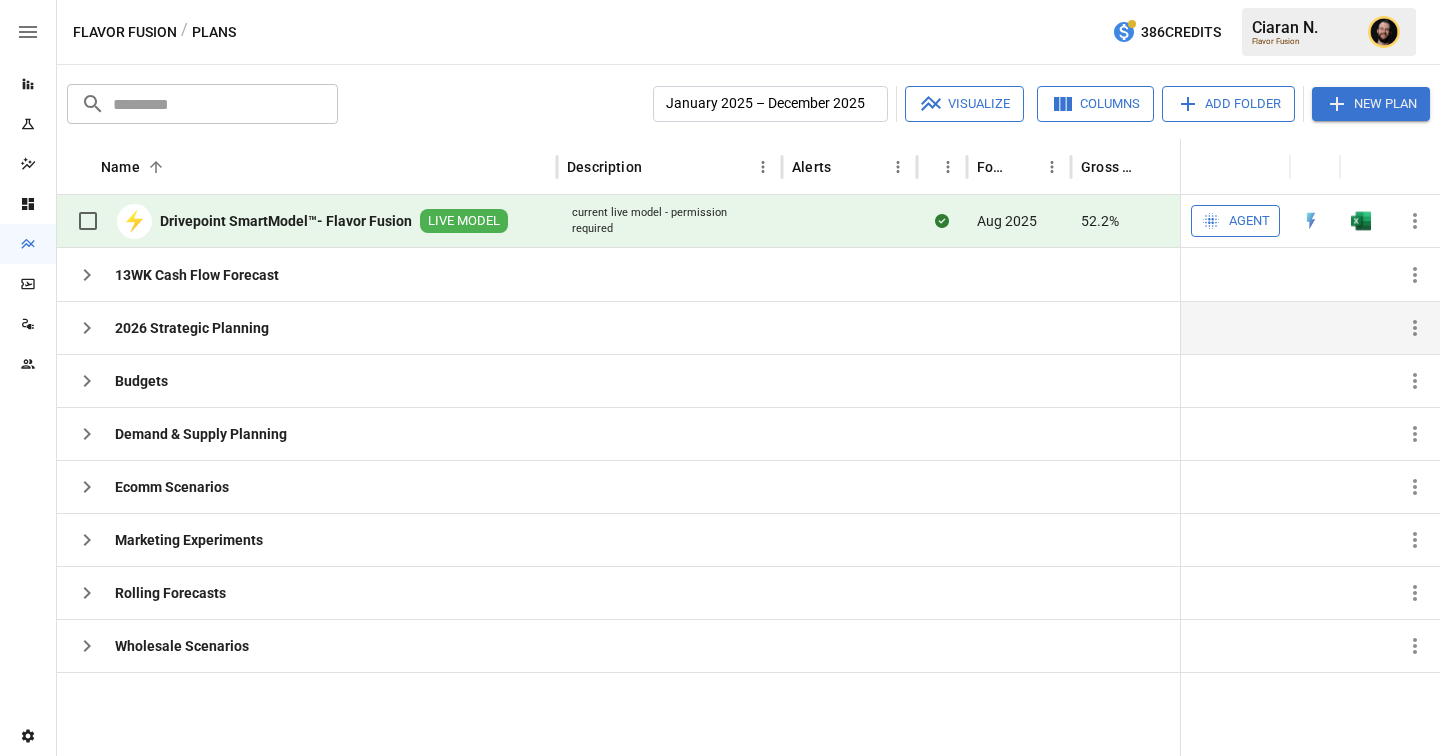 click at bounding box center [28, 84] 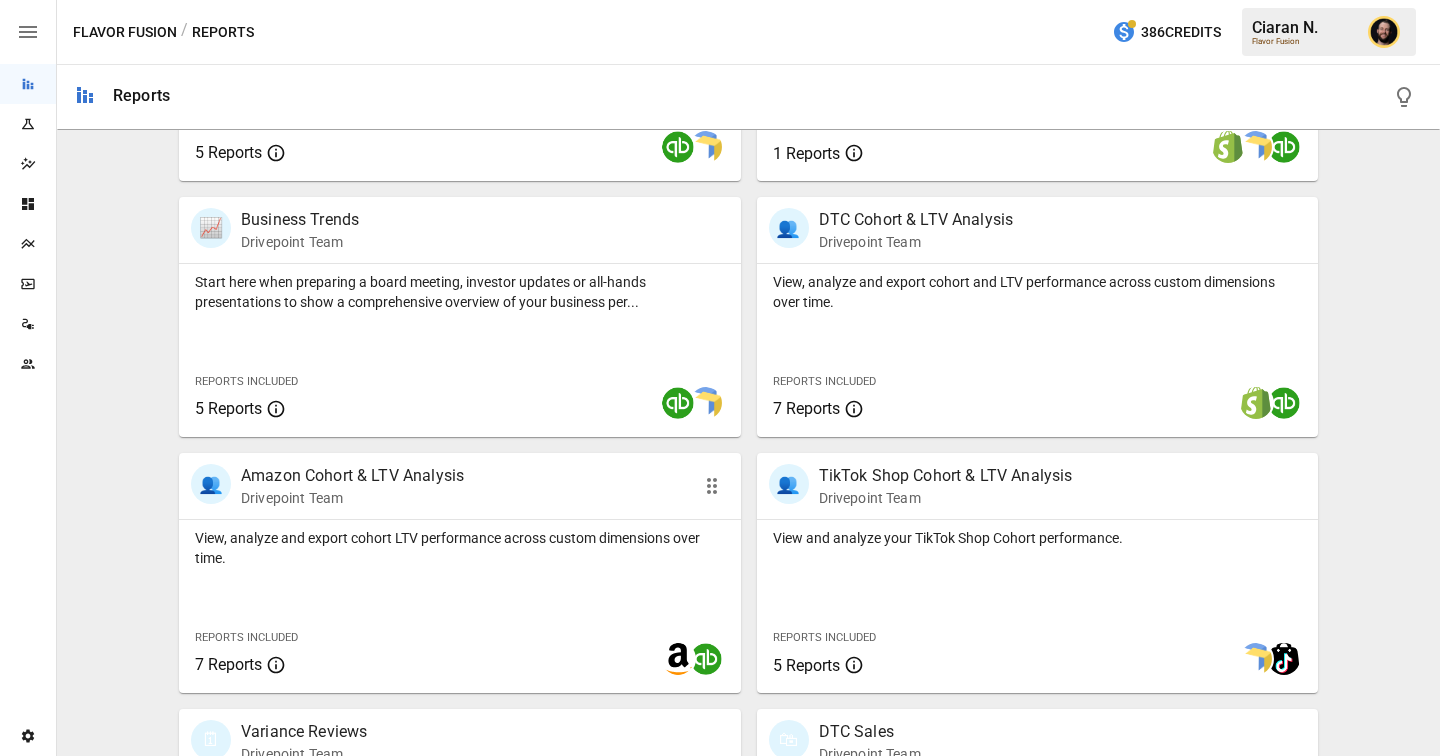 scroll, scrollTop: 592, scrollLeft: 0, axis: vertical 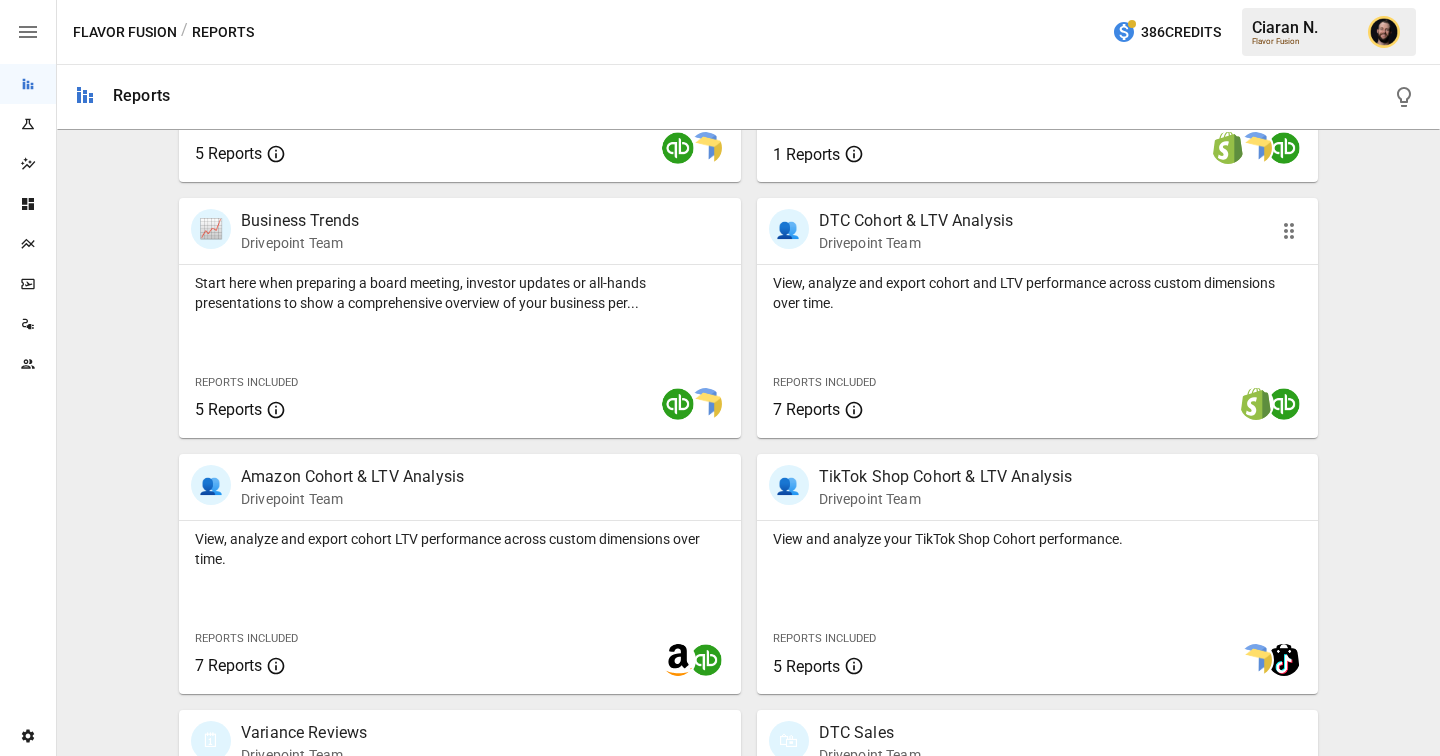 click on "View, analyze and export cohort and LTV performance across custom dimensions over time.  Reports Included 7 Reports" at bounding box center (1038, 351) 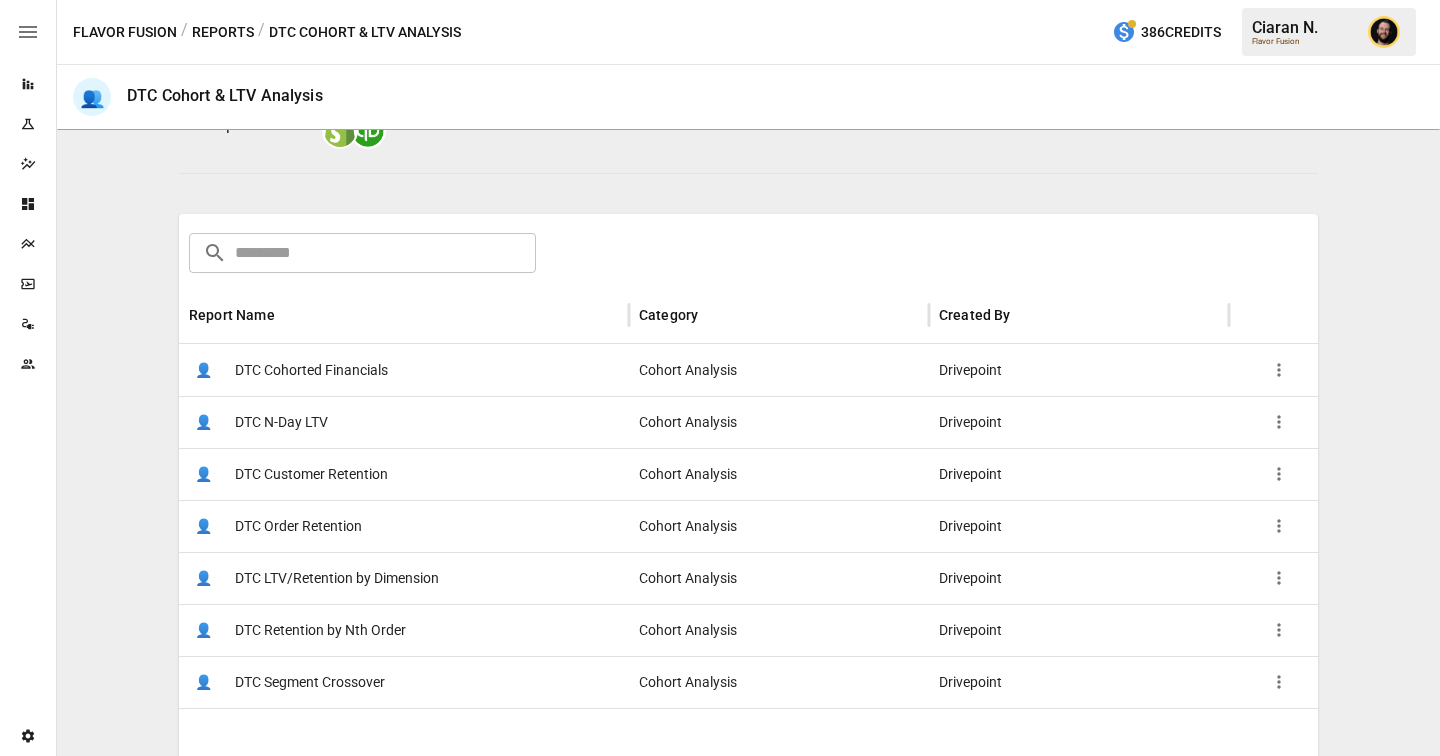scroll, scrollTop: 312, scrollLeft: 0, axis: vertical 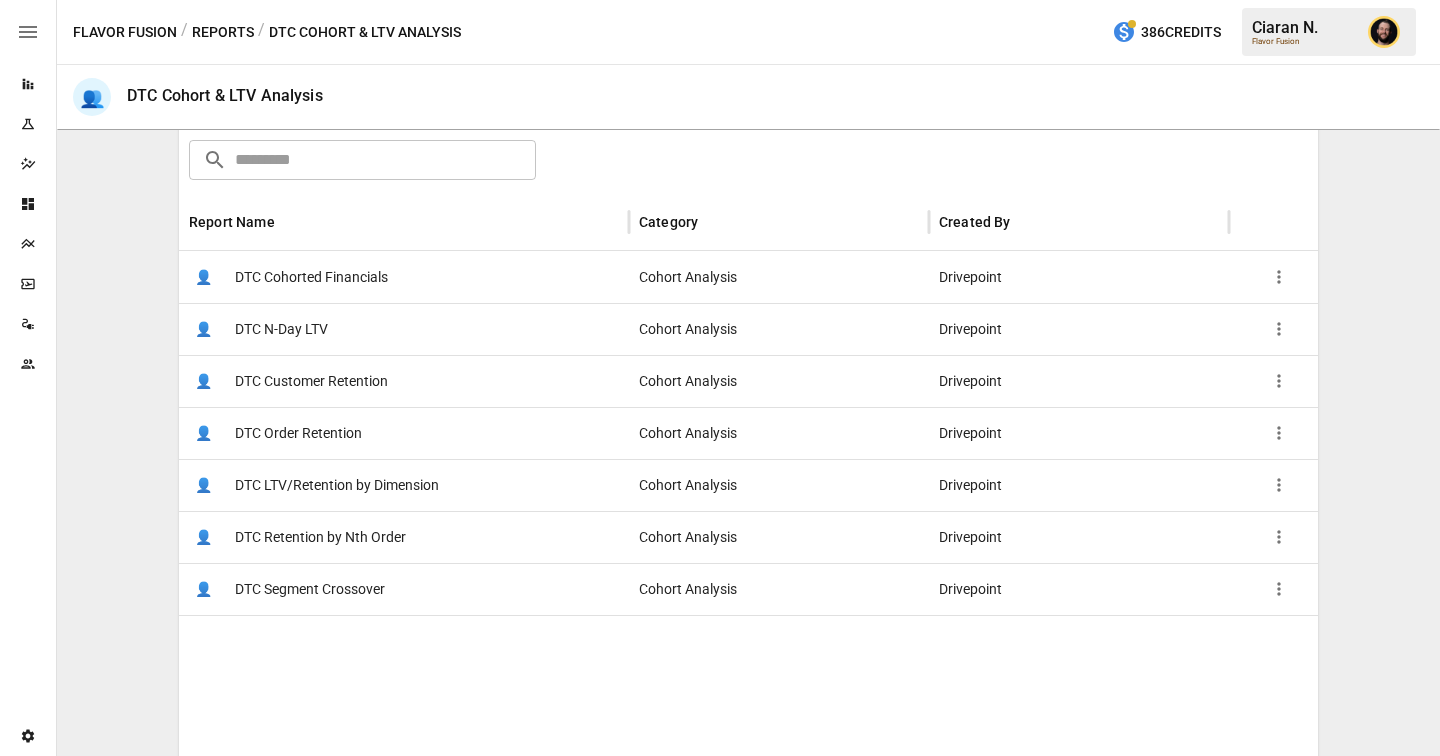 click on "👤 DTC LTV/Retention by Dimension" at bounding box center (404, 485) 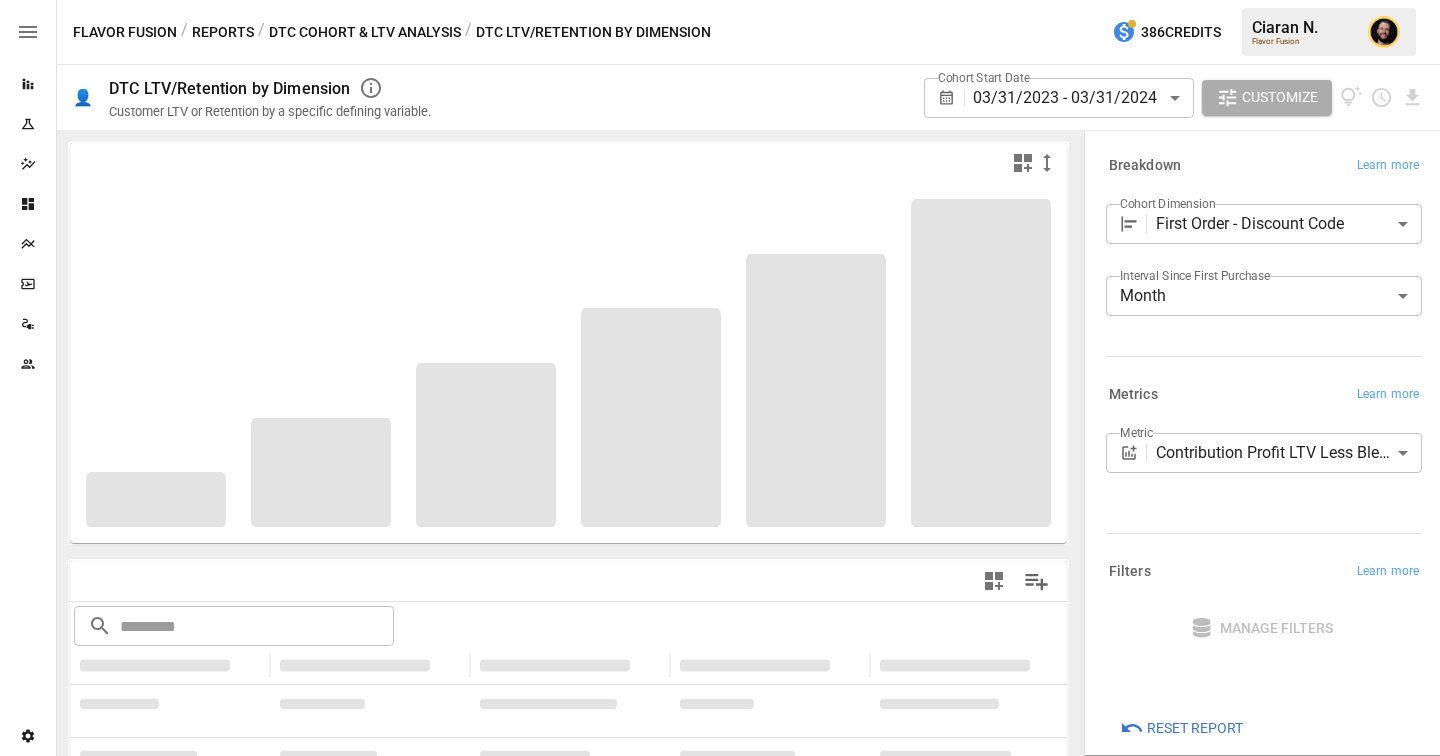 click on "**********" at bounding box center [720, 0] 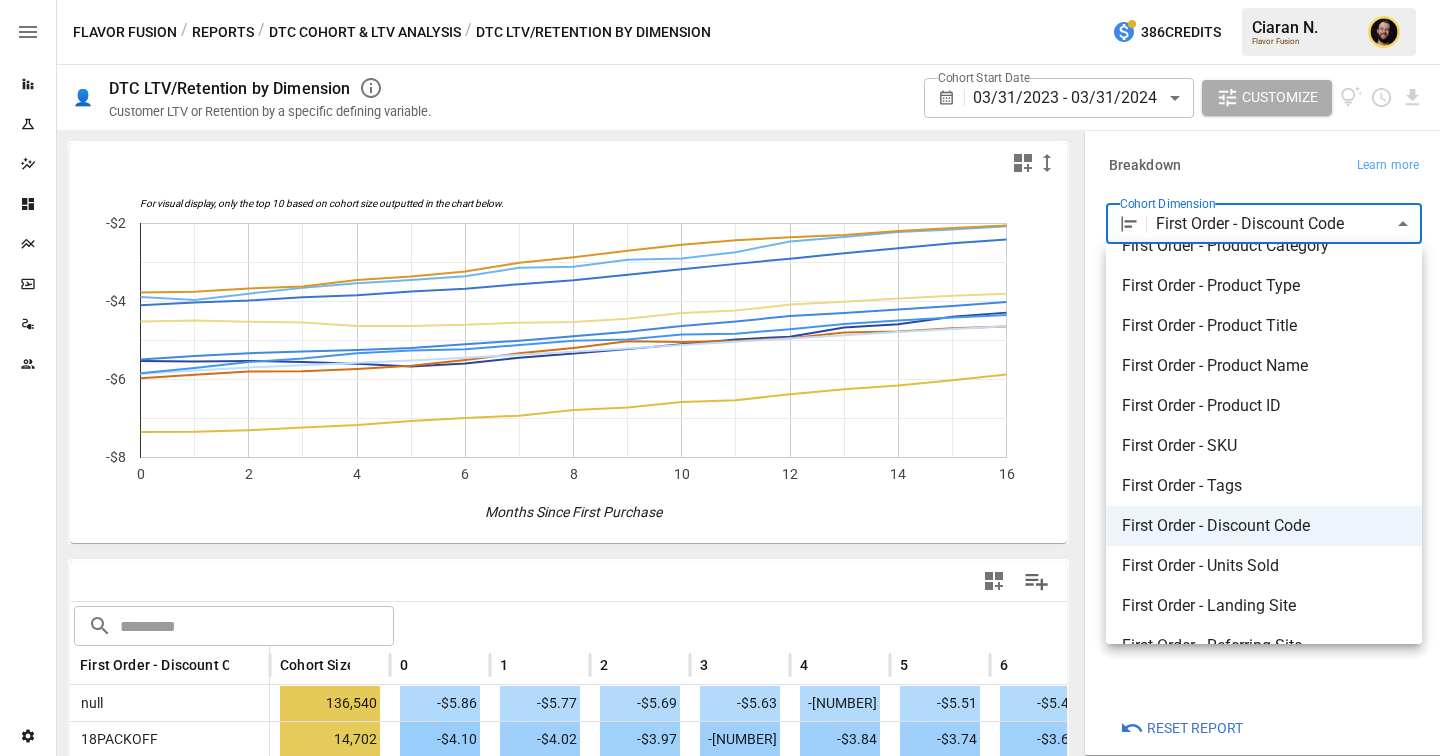 scroll, scrollTop: 296, scrollLeft: 0, axis: vertical 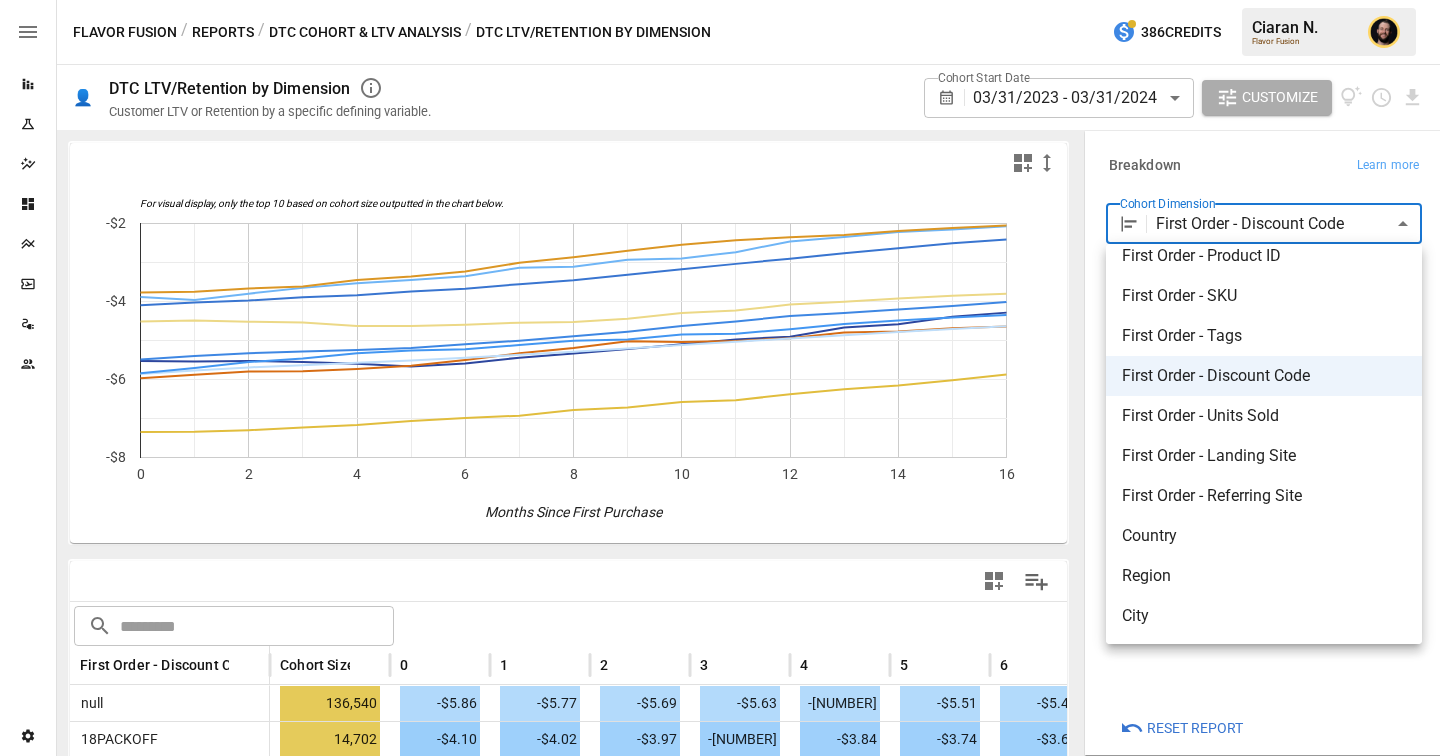 click at bounding box center (720, 378) 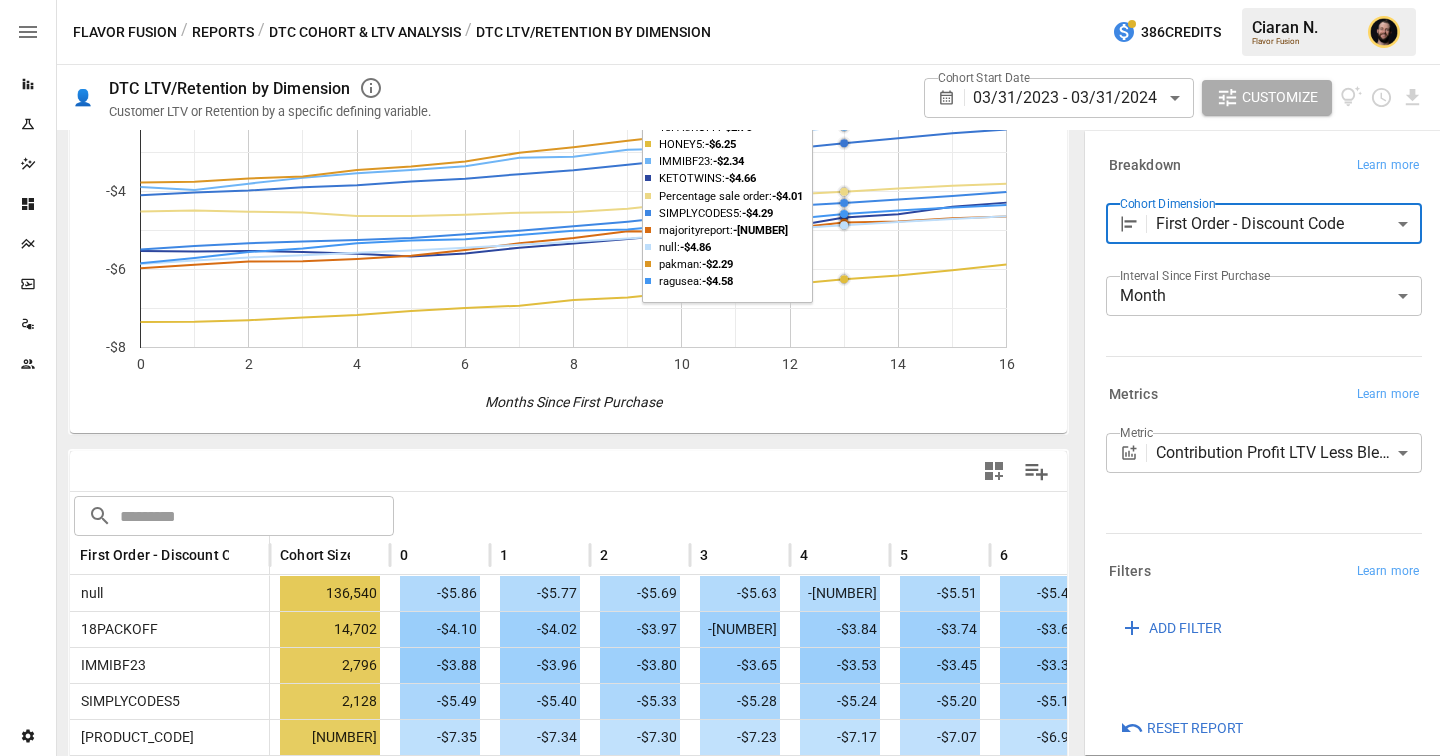scroll, scrollTop: 250, scrollLeft: 0, axis: vertical 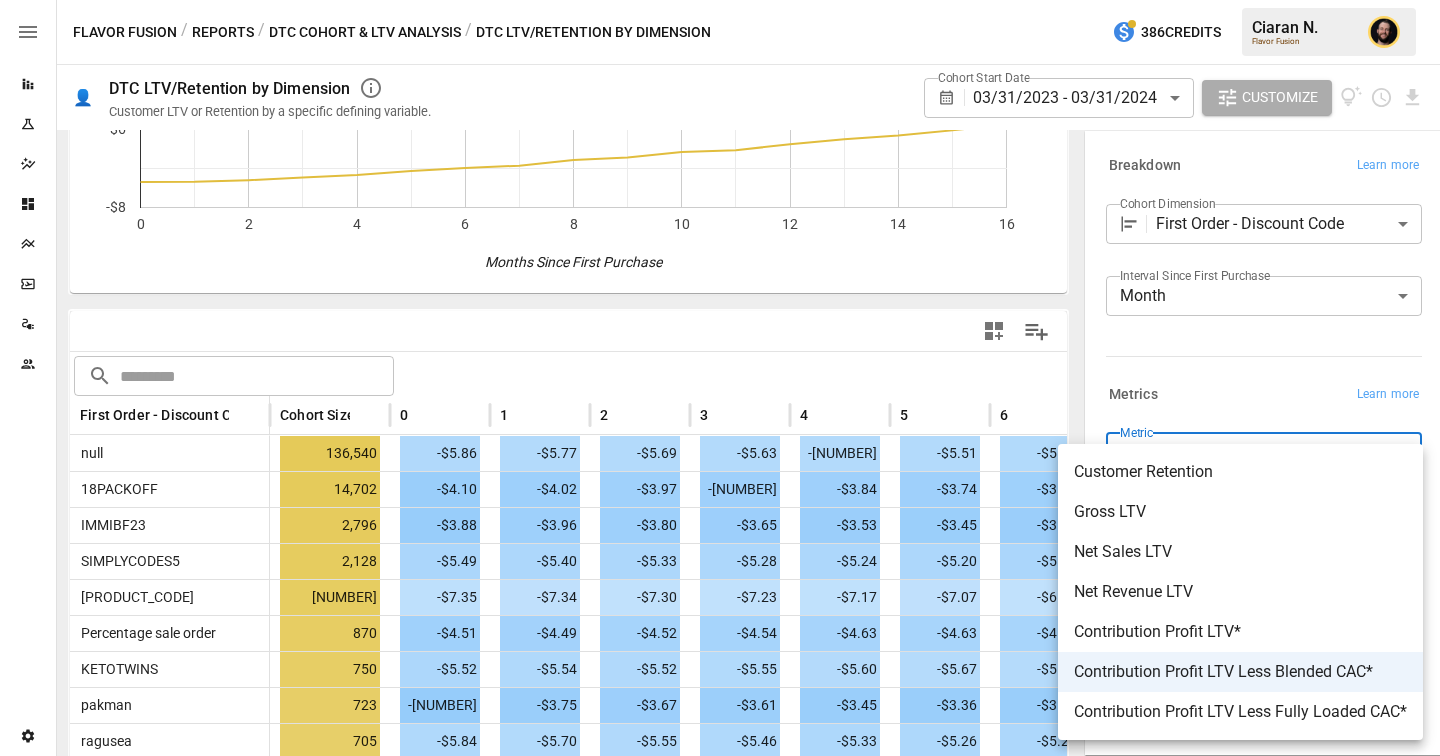 click on "$15.04" at bounding box center (720, 0) 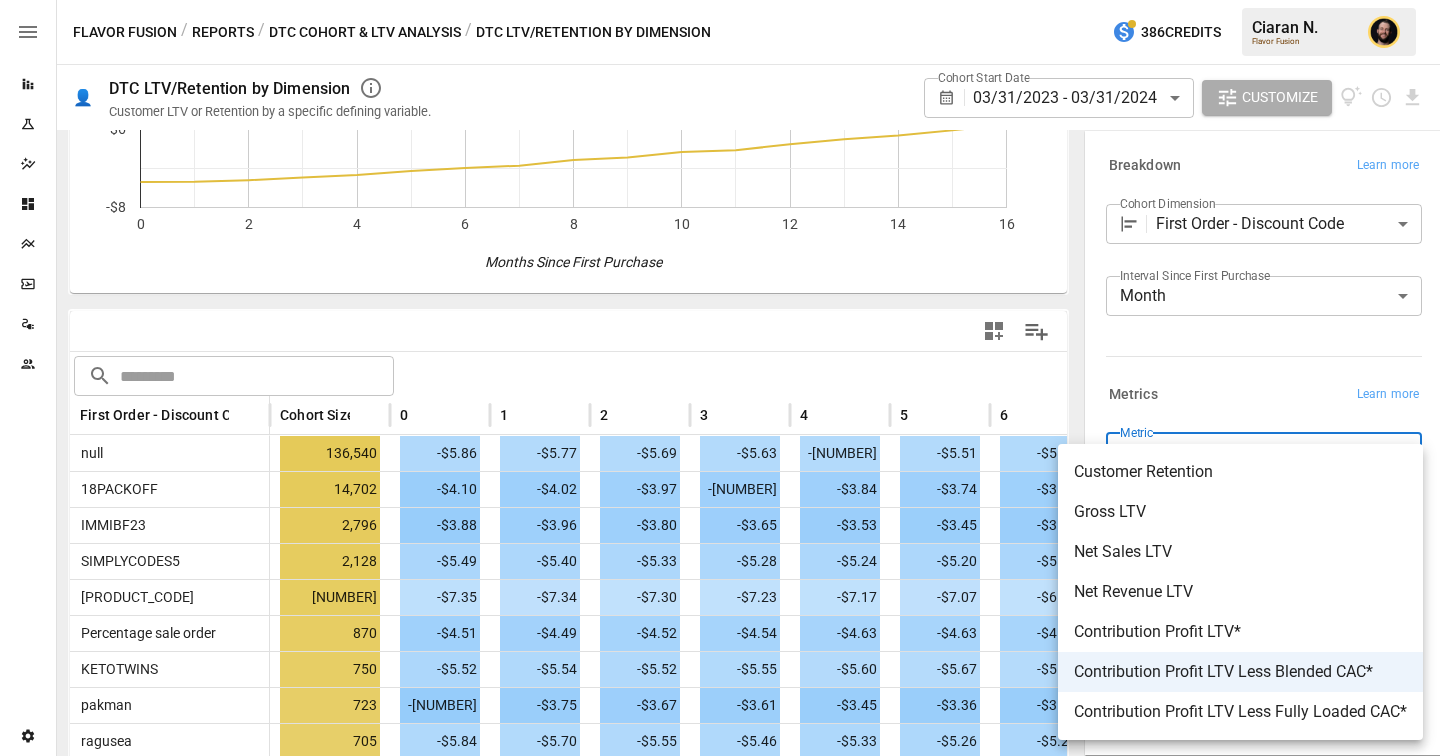 click at bounding box center [720, 378] 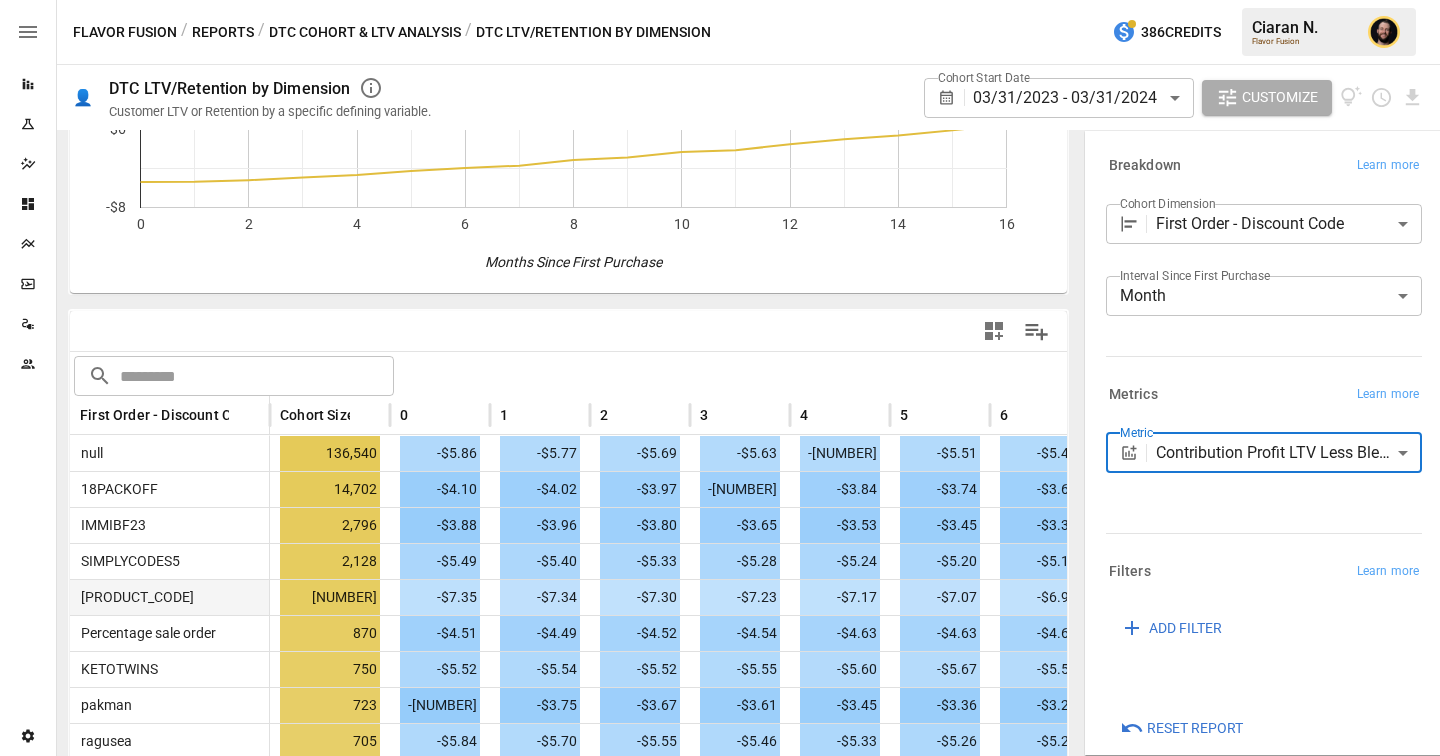 scroll, scrollTop: 332, scrollLeft: 0, axis: vertical 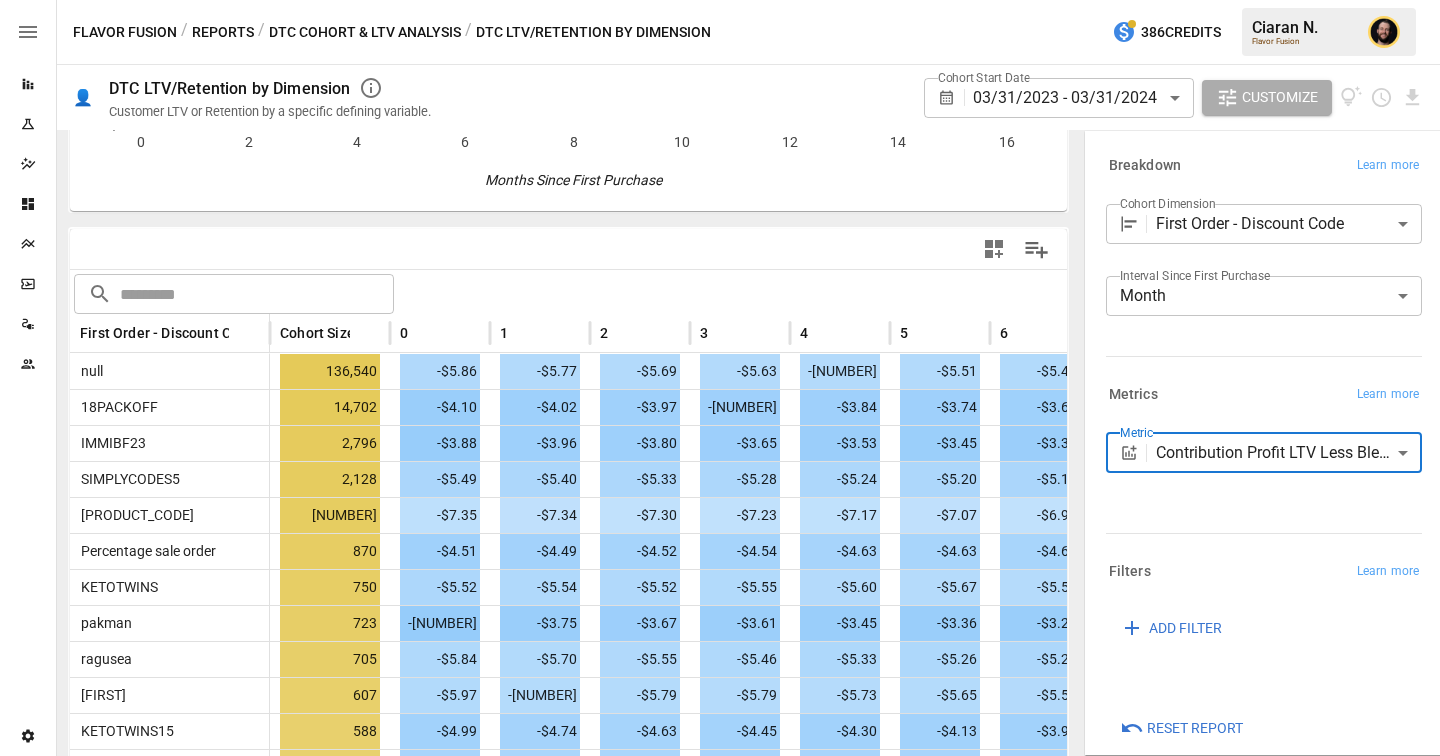 click on "$15.04" at bounding box center [720, 0] 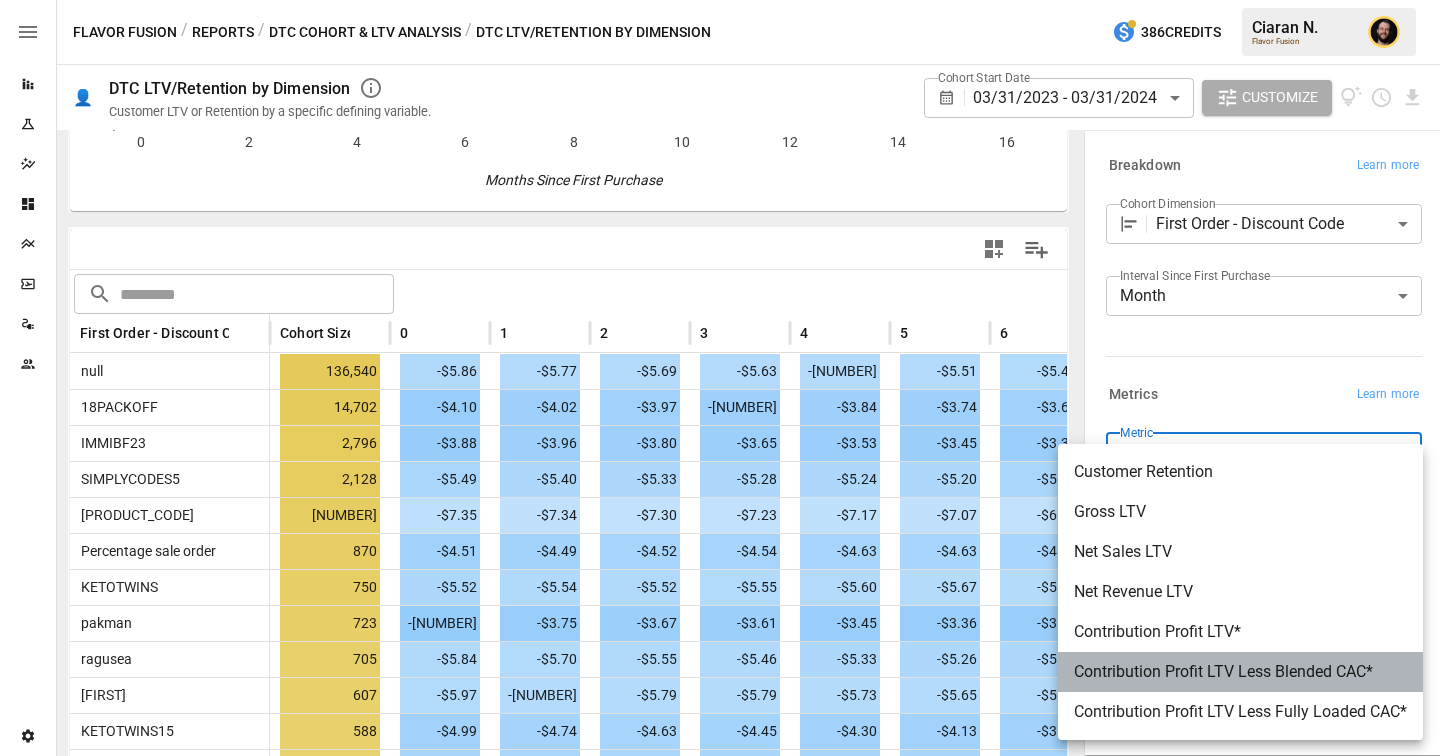 click on "Contribution Profit LTV Less Blended CAC*" at bounding box center (1240, 672) 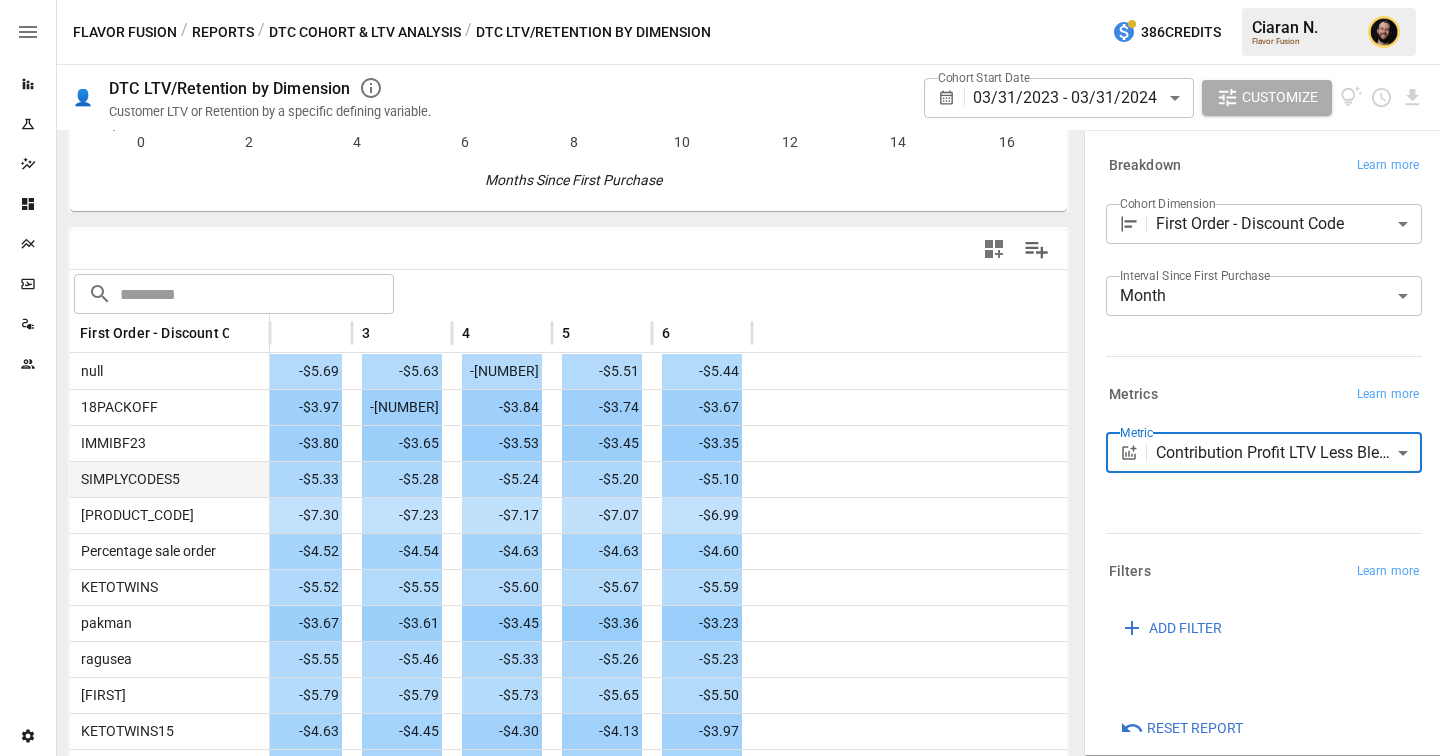 scroll, scrollTop: 0, scrollLeft: 0, axis: both 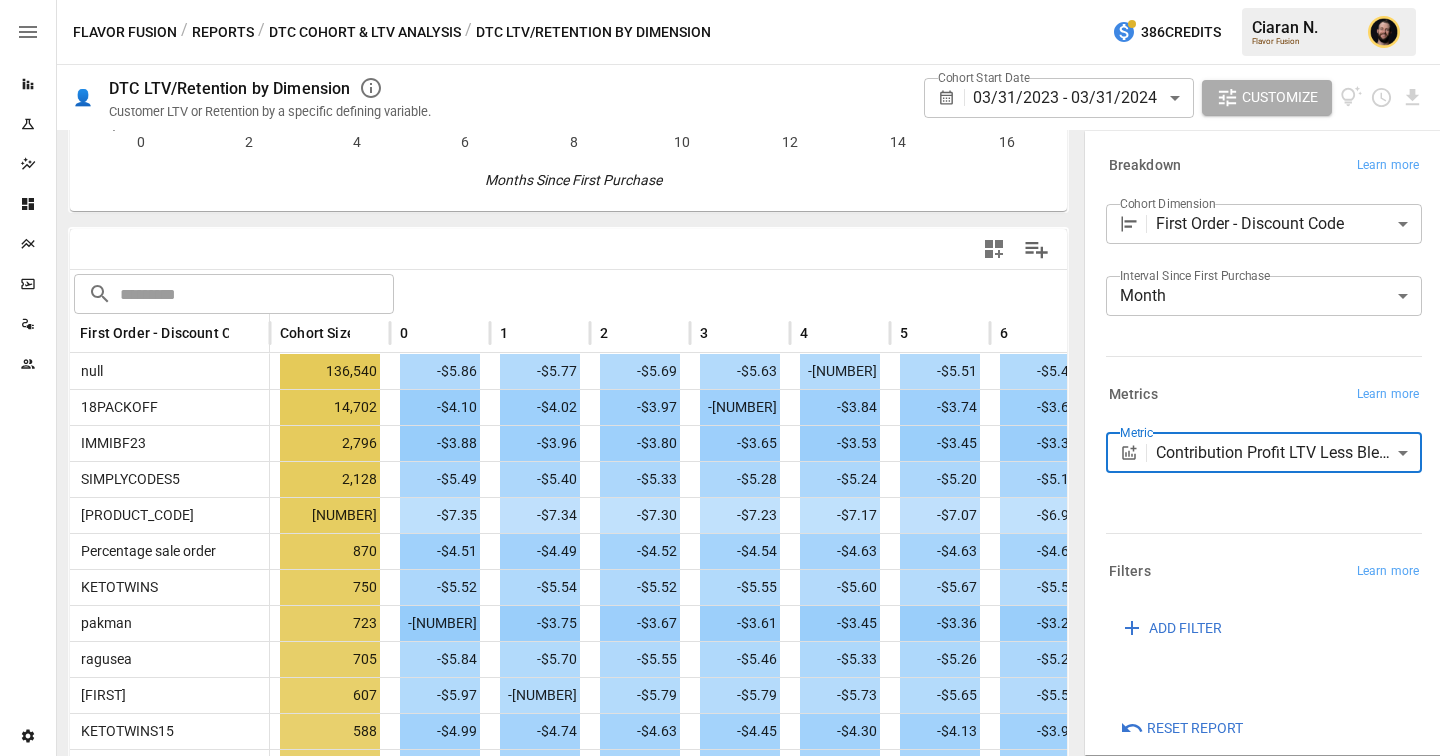 click on "$15.04" at bounding box center (720, 0) 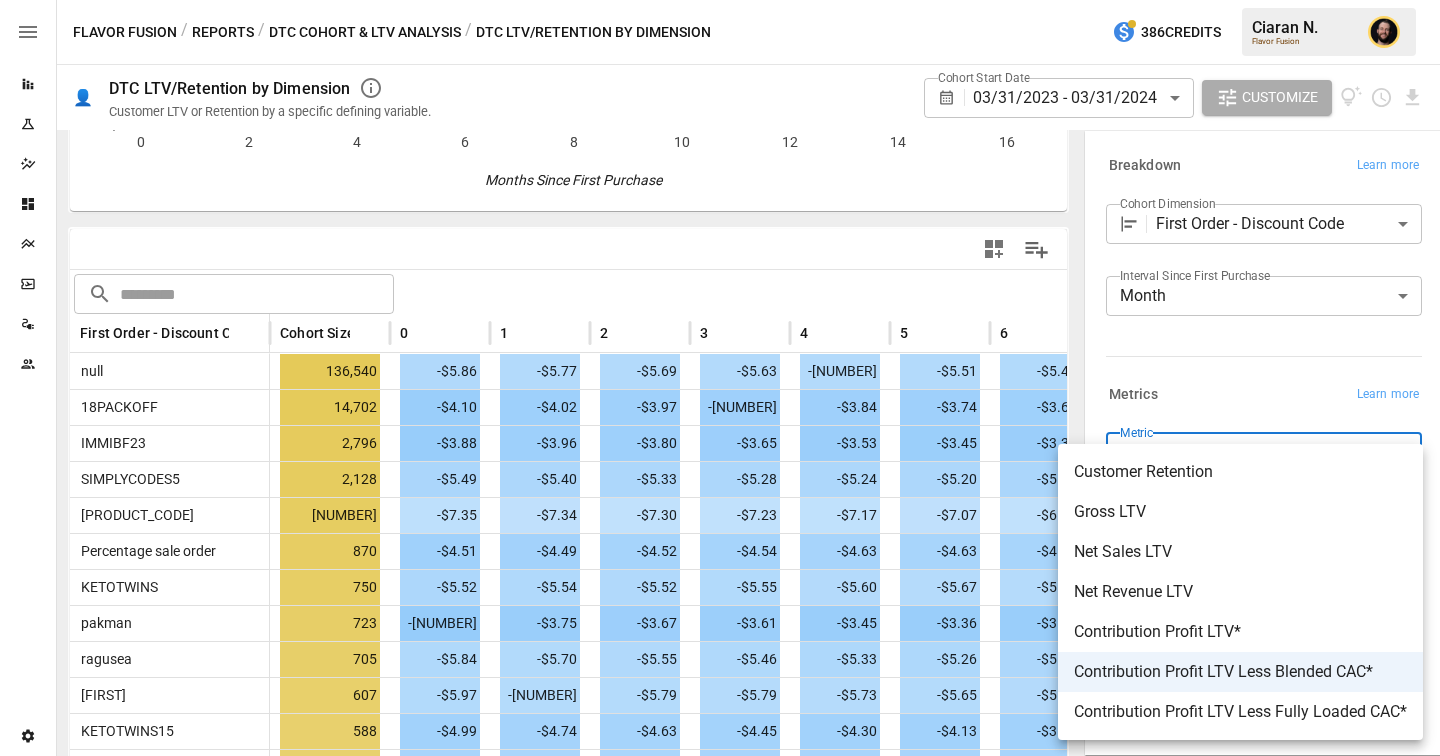 click at bounding box center [720, 378] 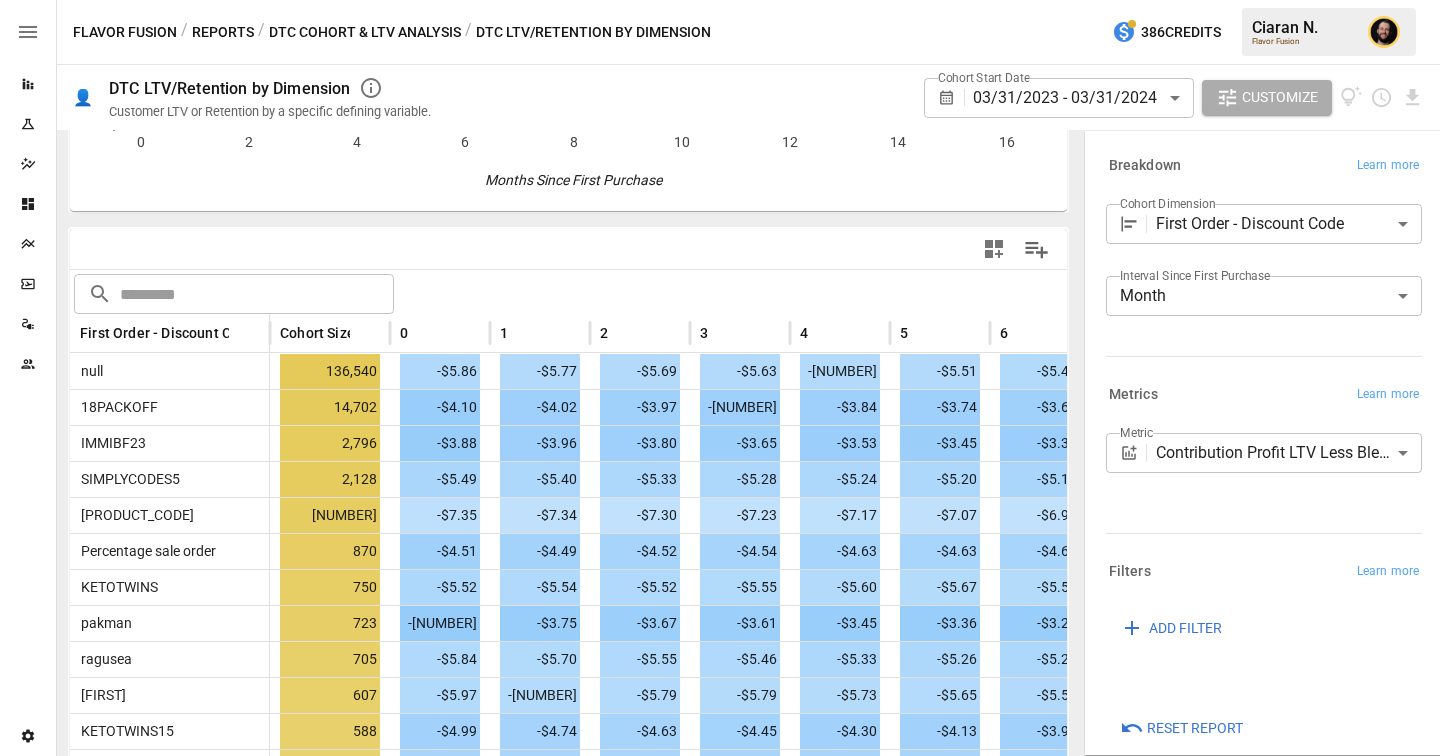 click on "$15.04" at bounding box center [720, 0] 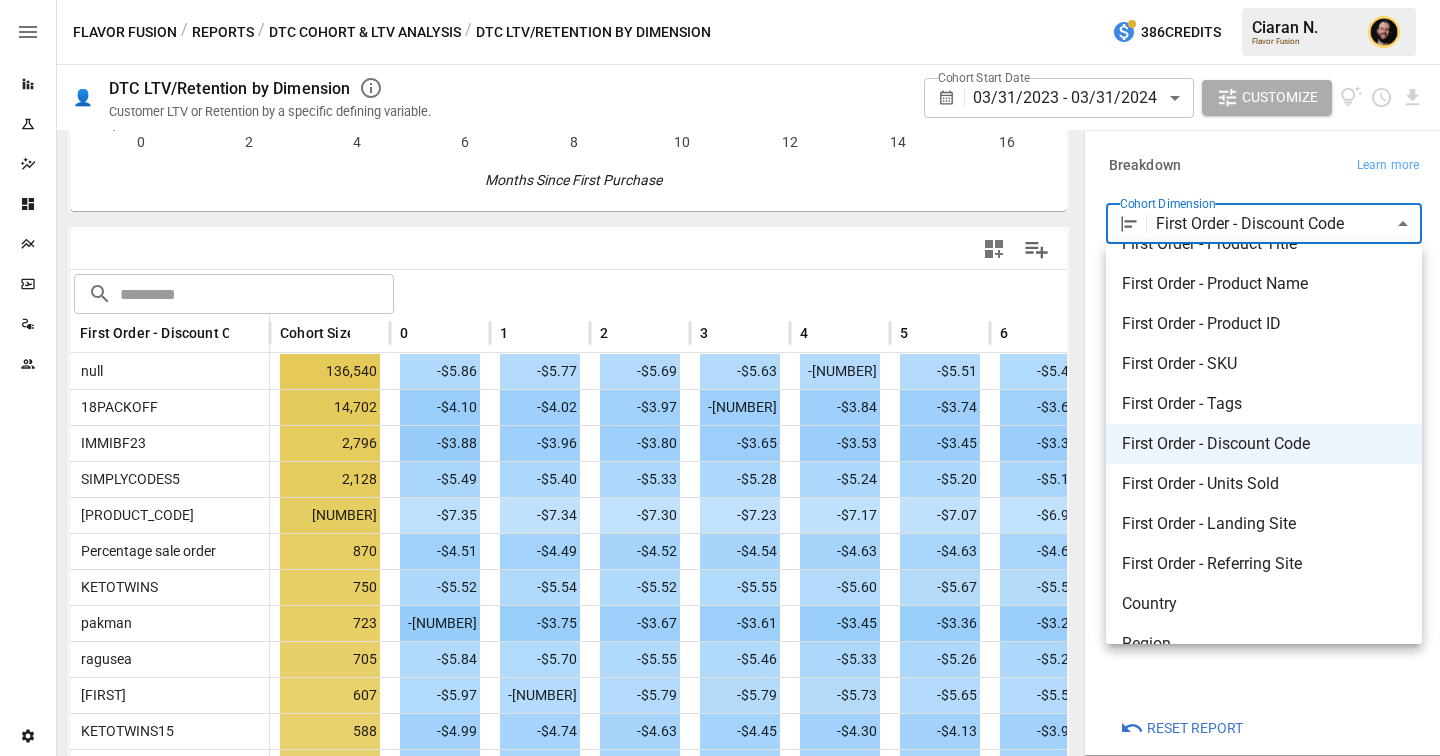 scroll, scrollTop: 204, scrollLeft: 0, axis: vertical 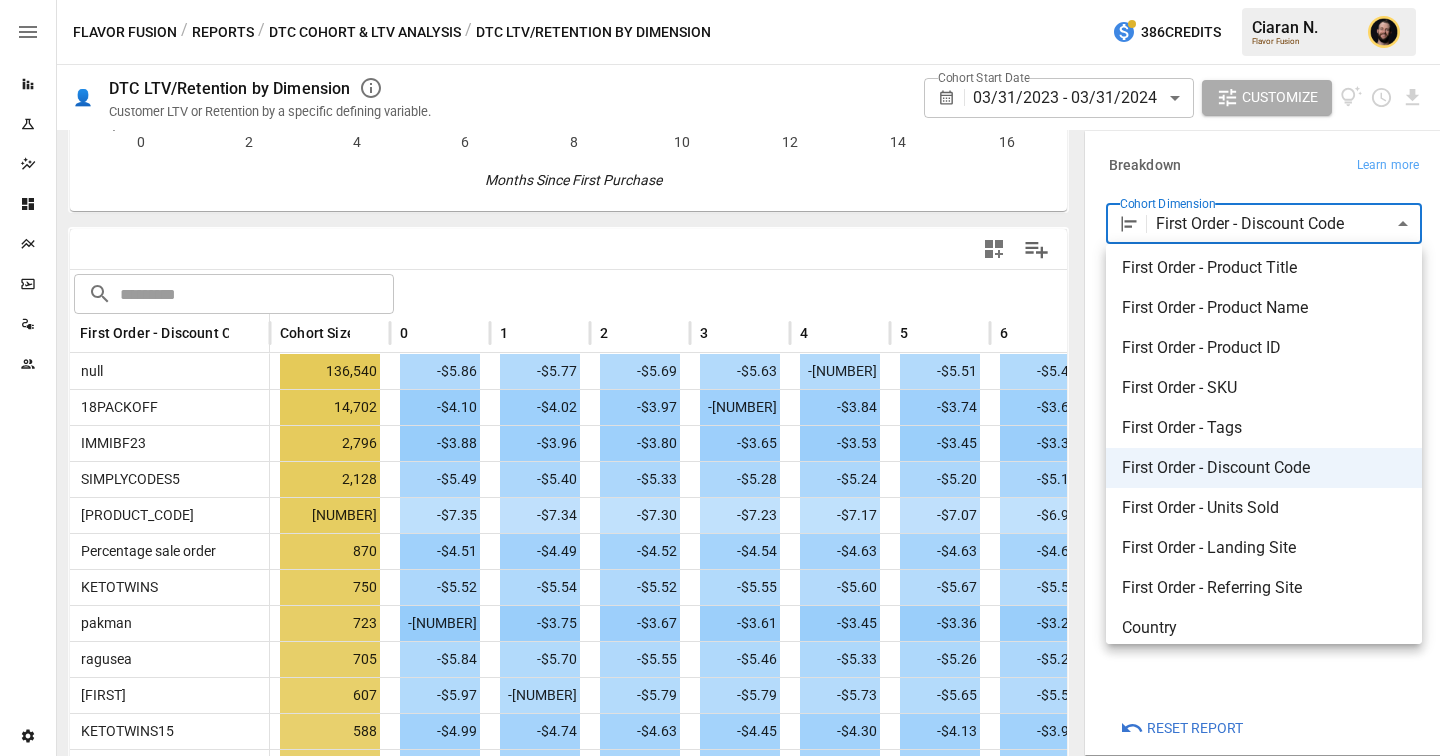 click on "First Order - SKU" at bounding box center (1264, 388) 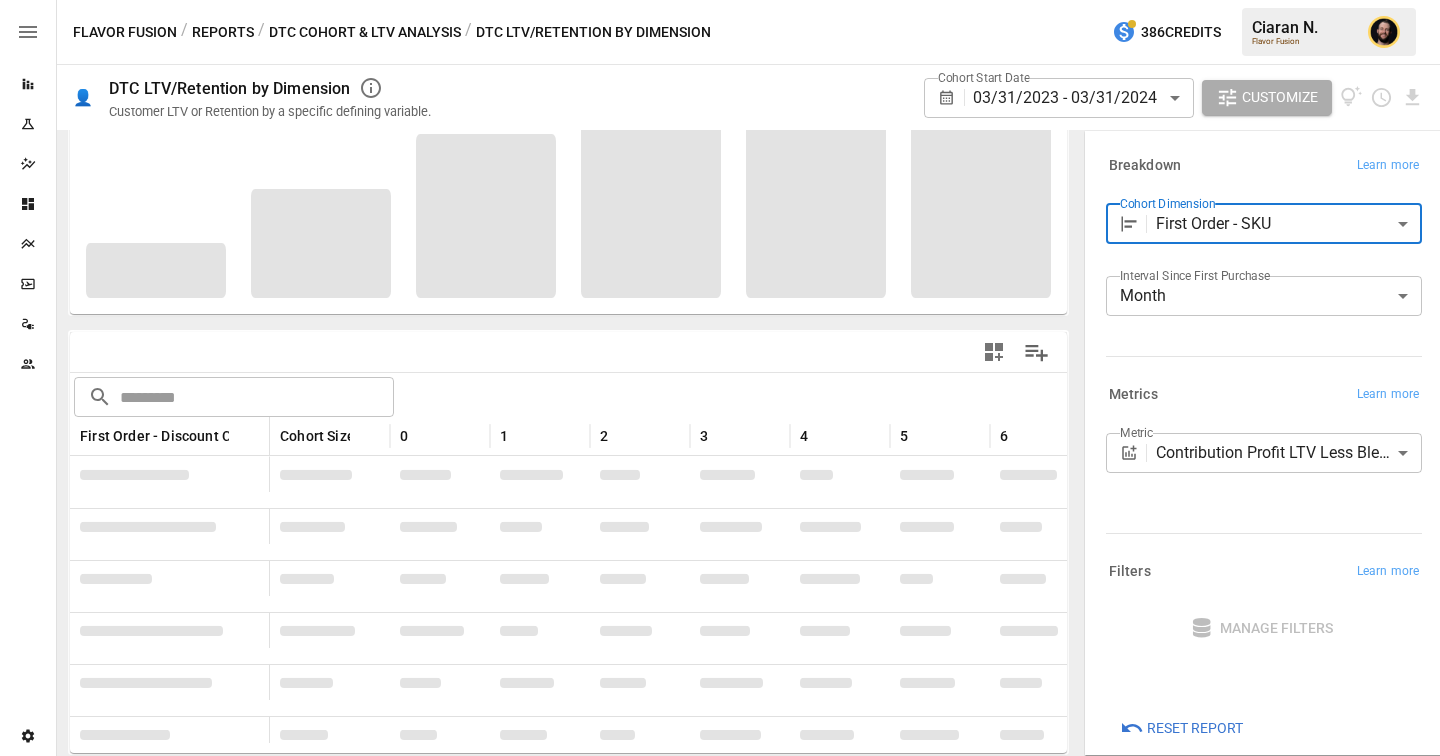scroll, scrollTop: 229, scrollLeft: 0, axis: vertical 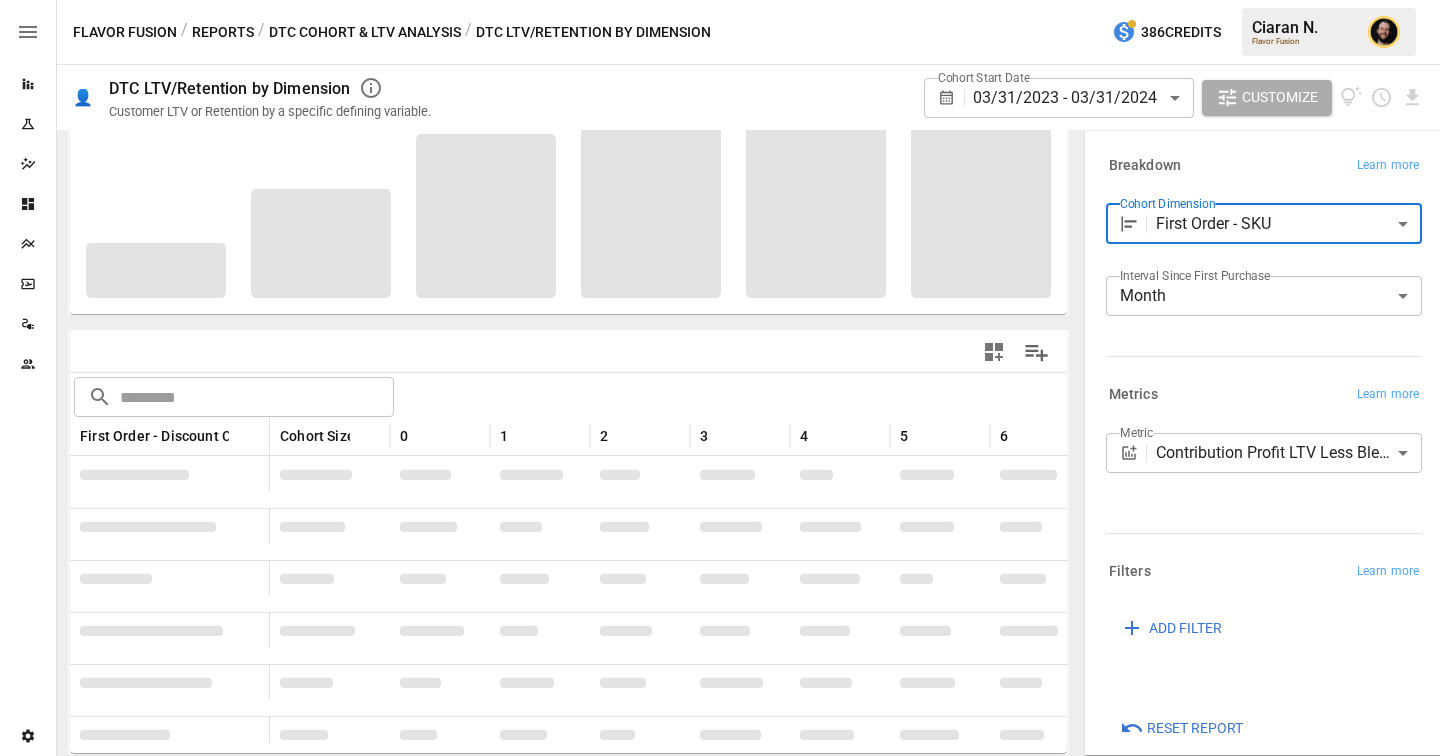 click on "Flavor Fusion 👤 DTC LTV/Retention by Dimension Customer LTV or Retention by a specific defining variable. Cohort Start Date 03/31/2023 - 03/31/2024 ****** ​ Customize For visual display, only the top 10 based on cohort size outputted in the chart below. 0 2 4 6 8 10 12 14 16 -$8 -$6 -$4 -$2 Months Since First Purchase For visual display, only the top 10 based on cohort size outputted in the chart below. ​ ​ First Order - Discount Code  Cohort Size   0   1   2   3   4   5   6   7   8 null 136,540 -$5.86 -$5.77 -$5.69 -$5.63 -$5.57 -$5.51 -$5.44 -$5.37 -$5.29 18PACKOFF 14,702 -$4.10 -$4.02 -$3.97 -$3.89 -$3.84 -$3.74 -$3.67 -$3.56 -$3.45 IMMIBF23 2,796 -$3.88 -$3.96 -$3.80 -$3.65 -$3.53 -$3.45 -$3.35 -$3.14 -$3.11 SIMPLYCODES5 2,128 -$5.49 -$5.40 -$5.33 -$5.28 -$5.24 -$5.20 -$5.10 -$5.01 -$4.89 HONEY5" at bounding box center [720, 0] 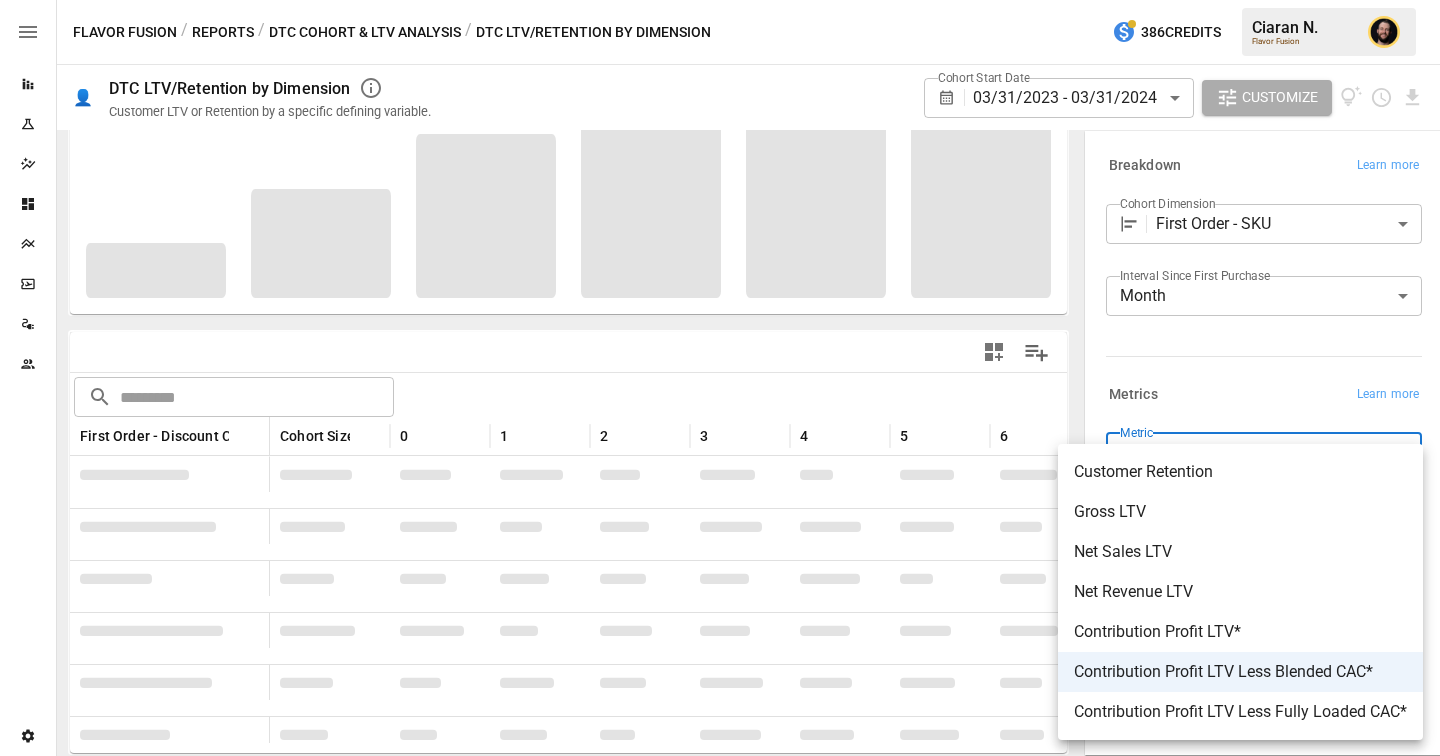 click at bounding box center (720, 378) 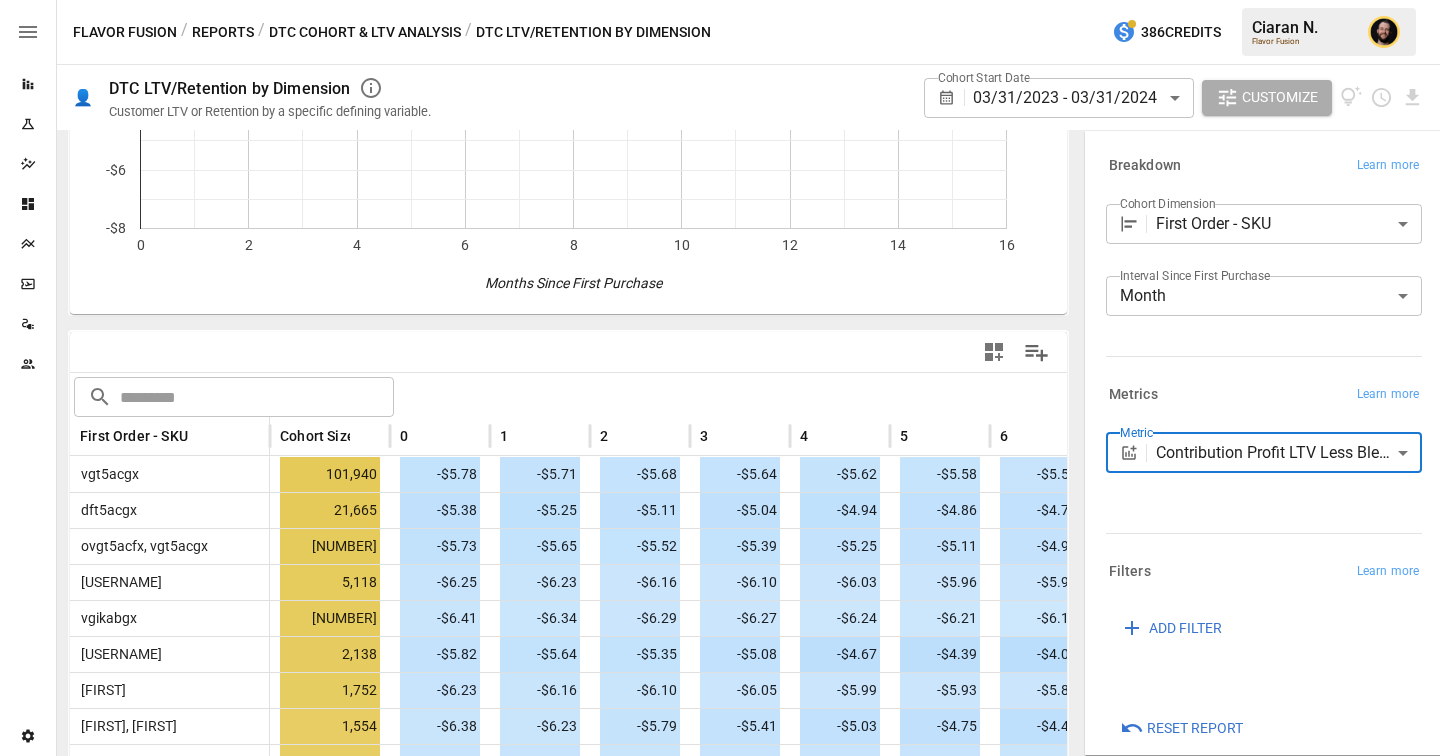 scroll, scrollTop: 332, scrollLeft: 0, axis: vertical 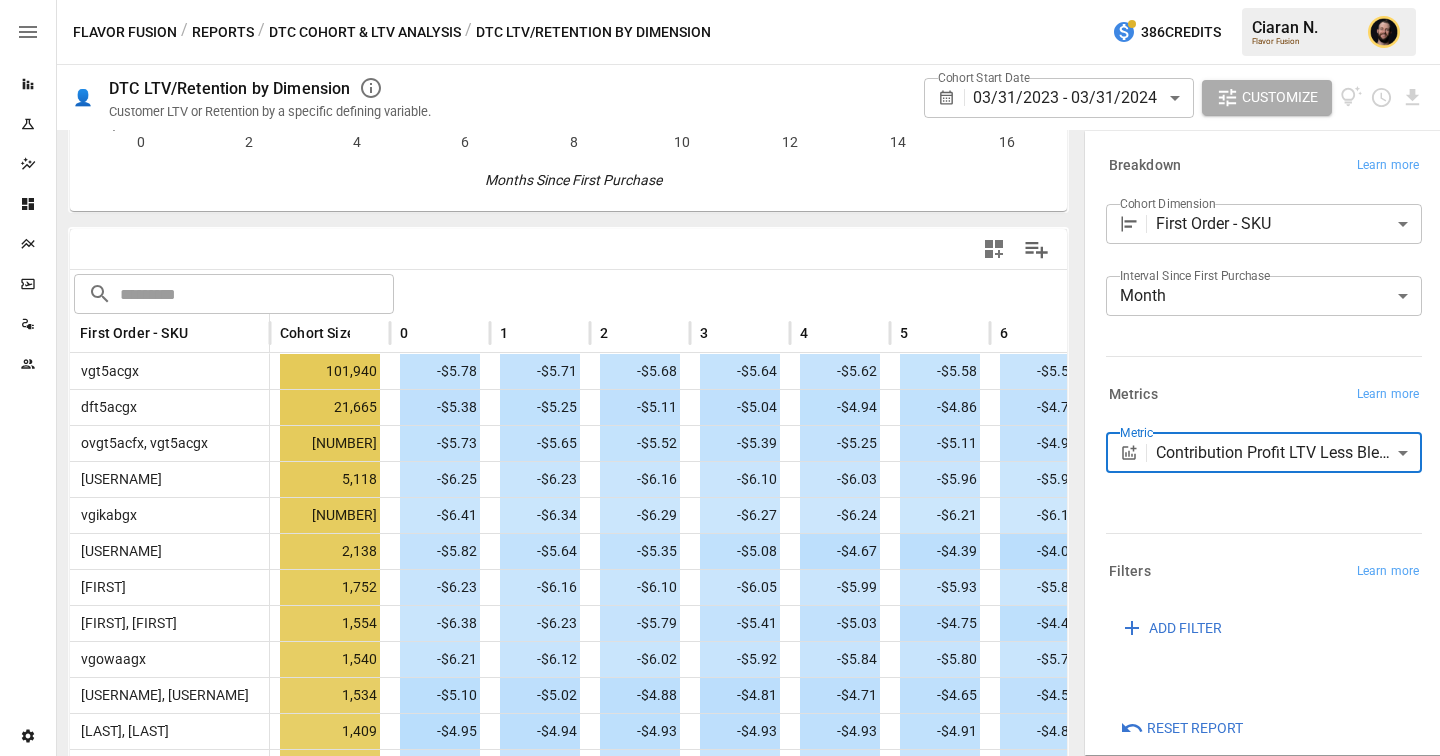 click on "DTC Cohort & LTV Analysis" at bounding box center [365, 32] 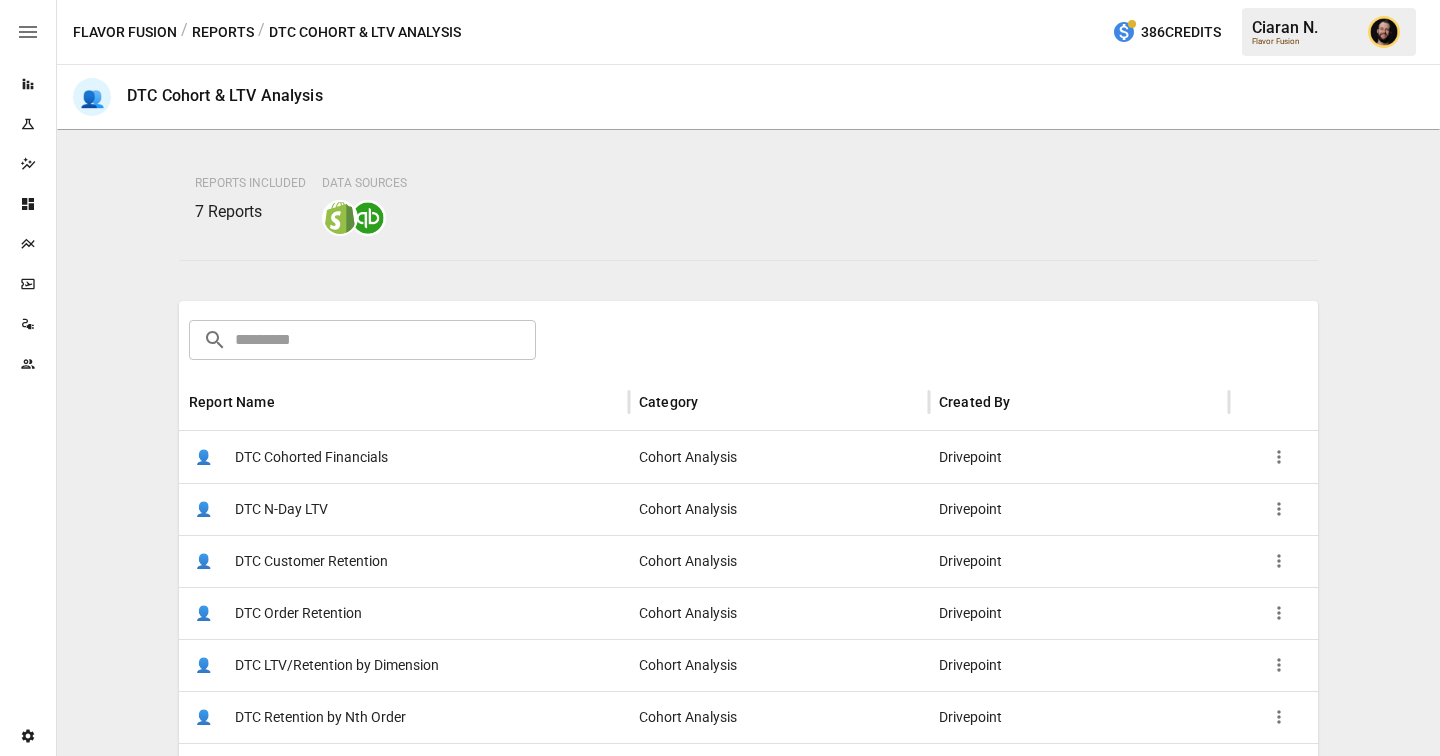 scroll, scrollTop: 289, scrollLeft: 0, axis: vertical 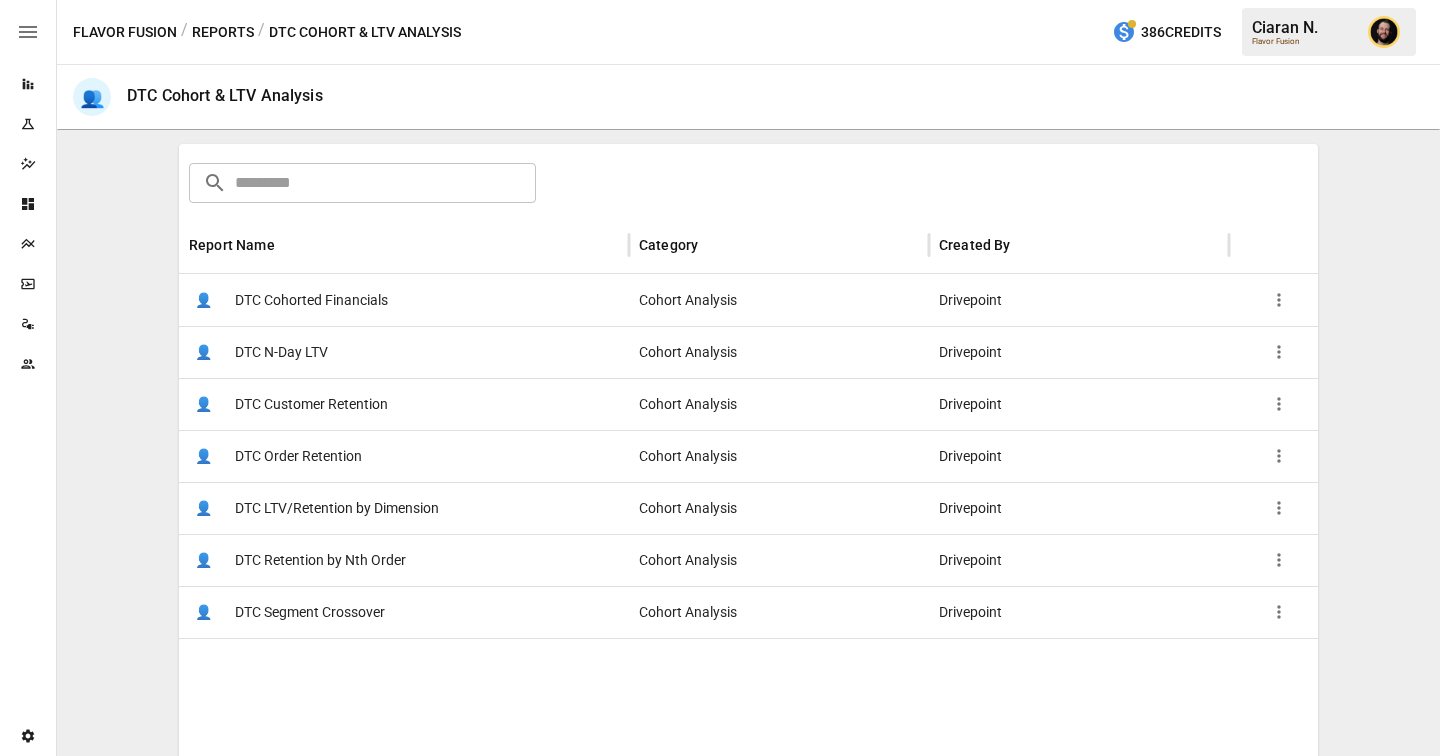 click on "Reports" at bounding box center (223, 32) 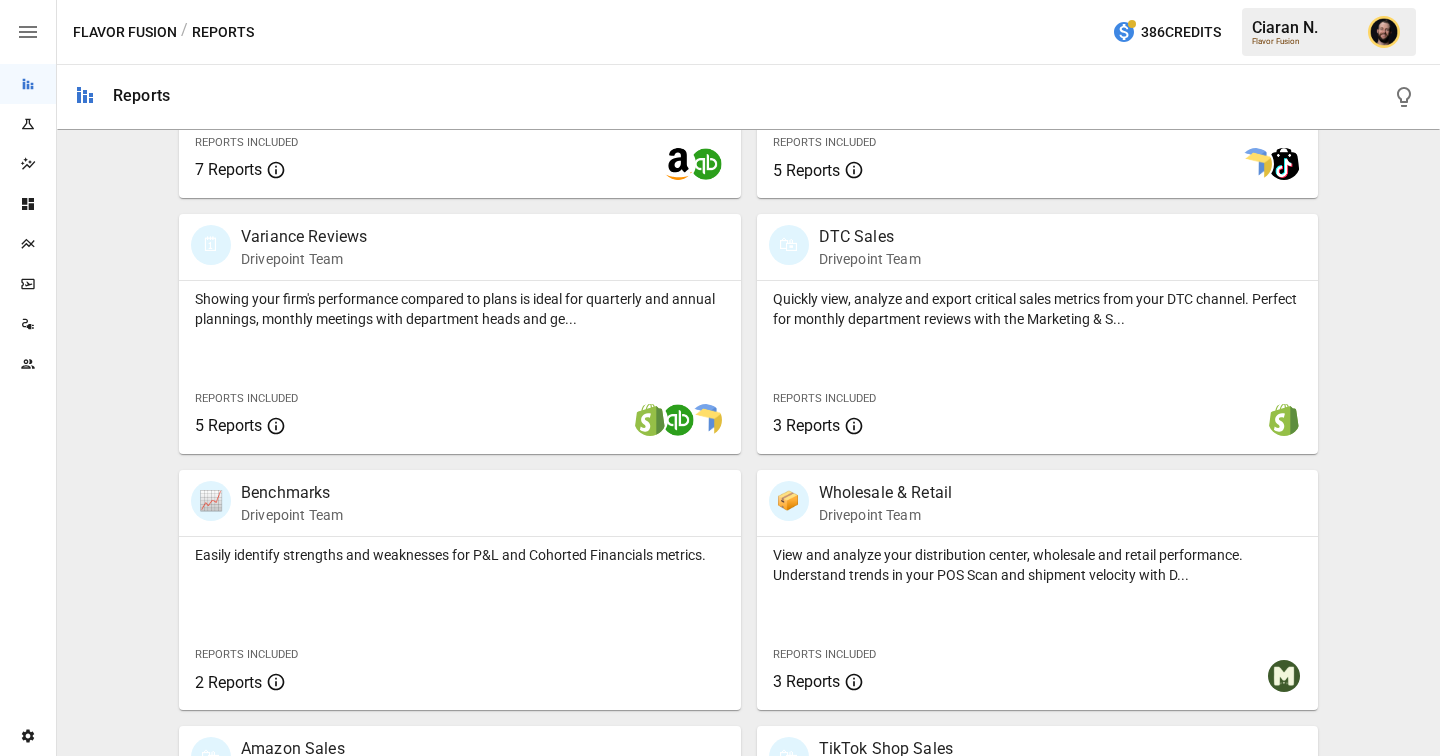 scroll, scrollTop: 1140, scrollLeft: 0, axis: vertical 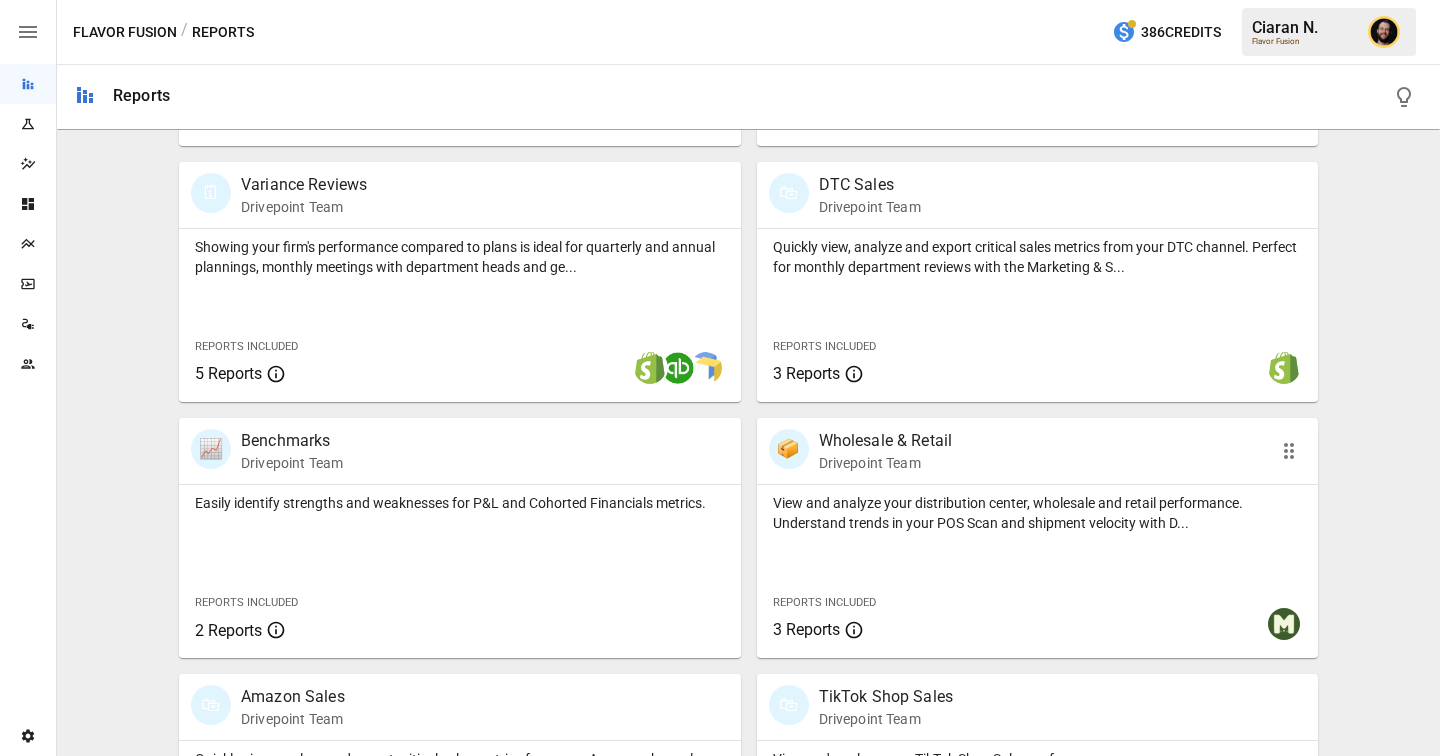 click on "View and analyze your distribution center, wholesale and retail performance. Understand trends in your POS Scan and shipment velocity with D..." at bounding box center [1038, 513] 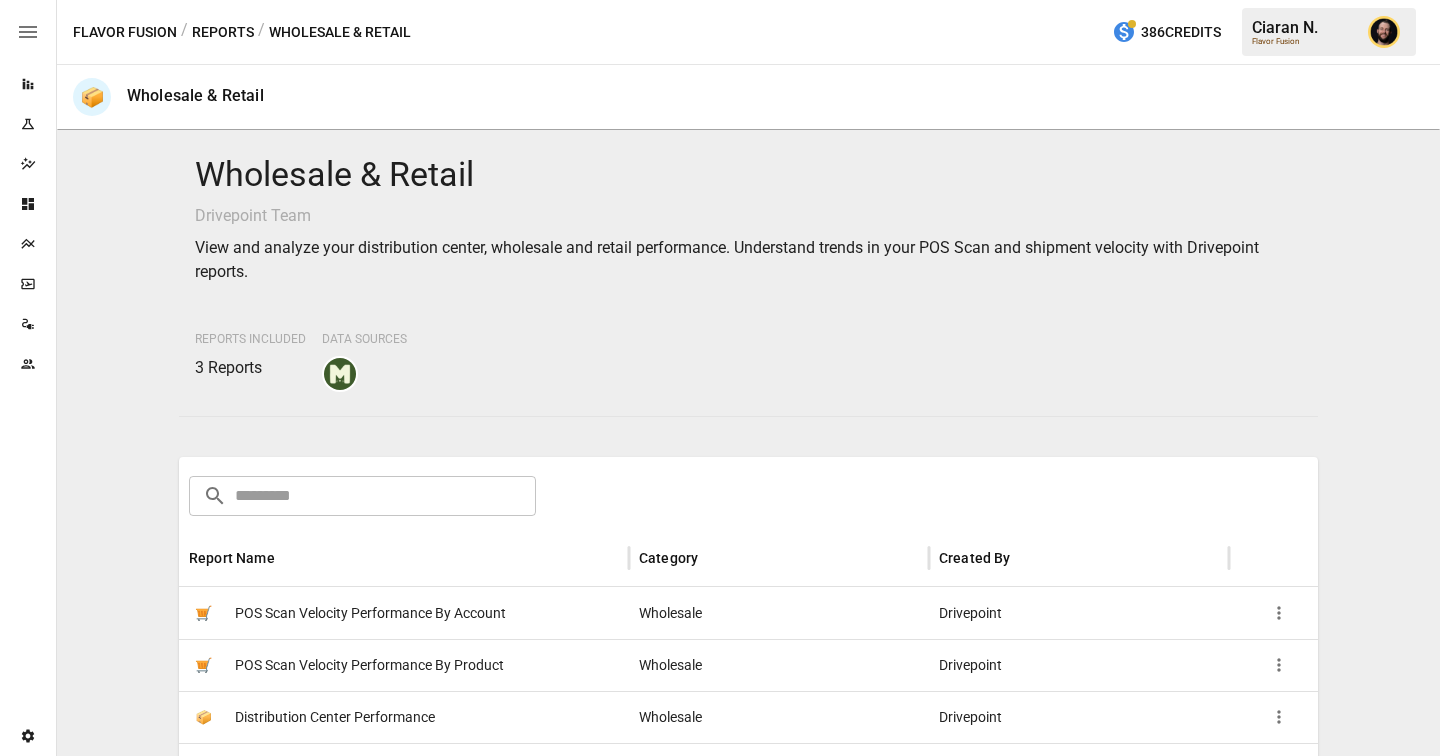 scroll, scrollTop: 79, scrollLeft: 0, axis: vertical 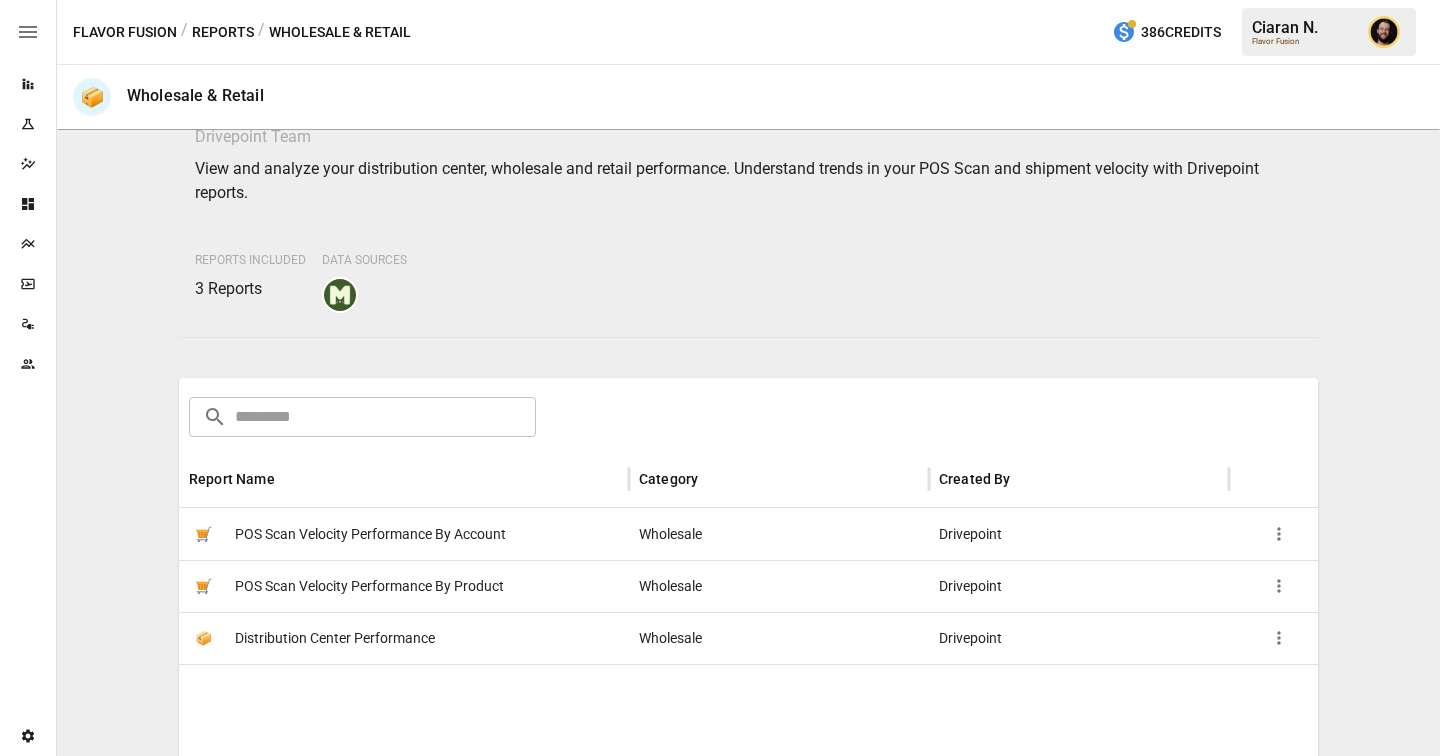 click on "Reports" at bounding box center (223, 32) 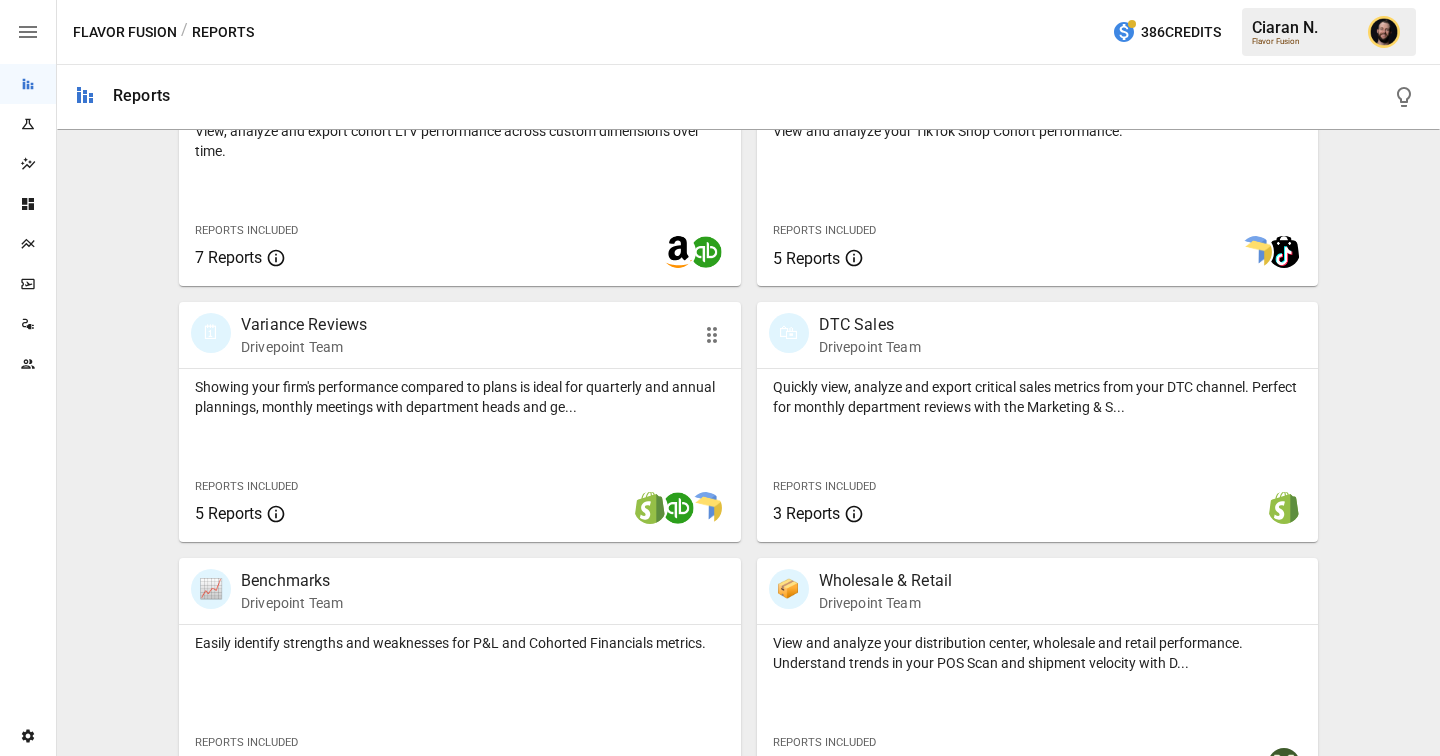 scroll, scrollTop: 1003, scrollLeft: 0, axis: vertical 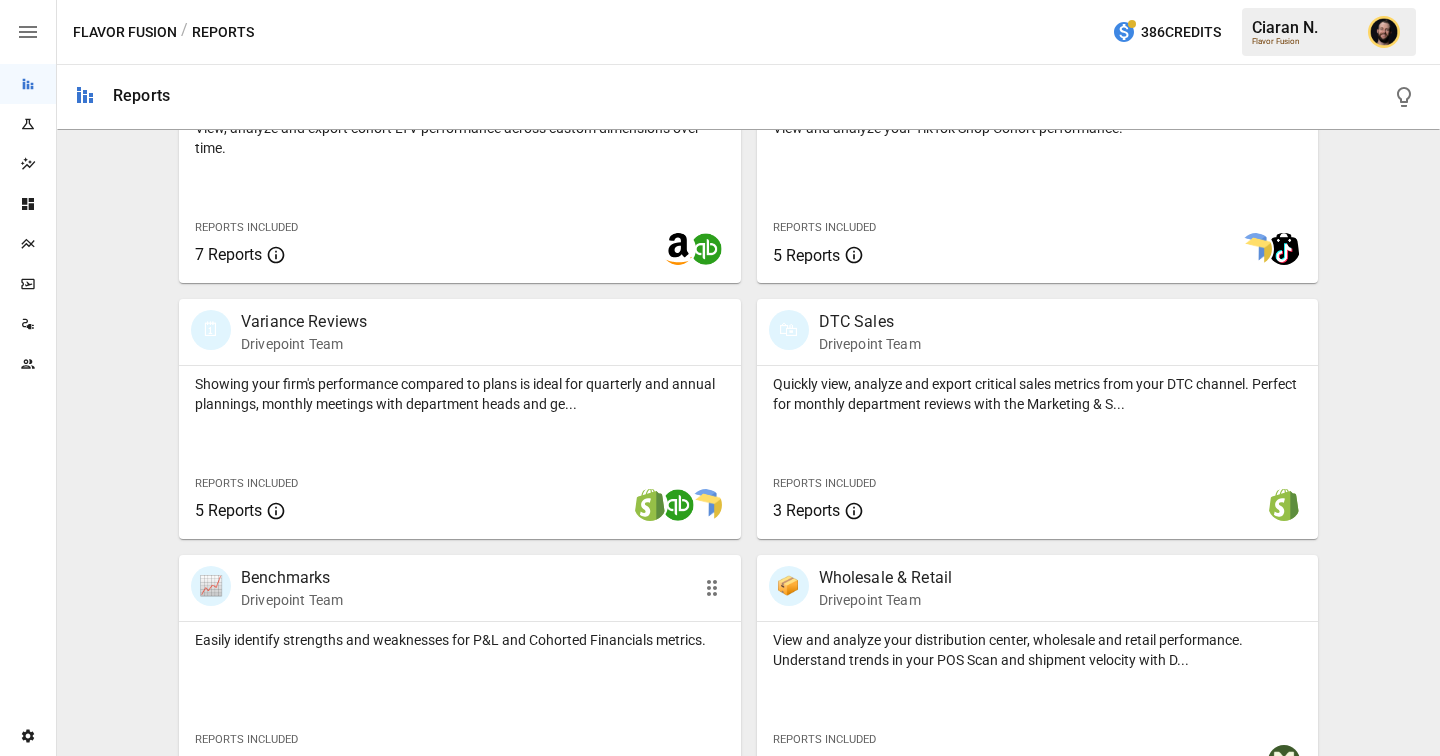 click on "Easily identify strengths and weaknesses for P&L and Cohorted Financials metrics." at bounding box center (460, 640) 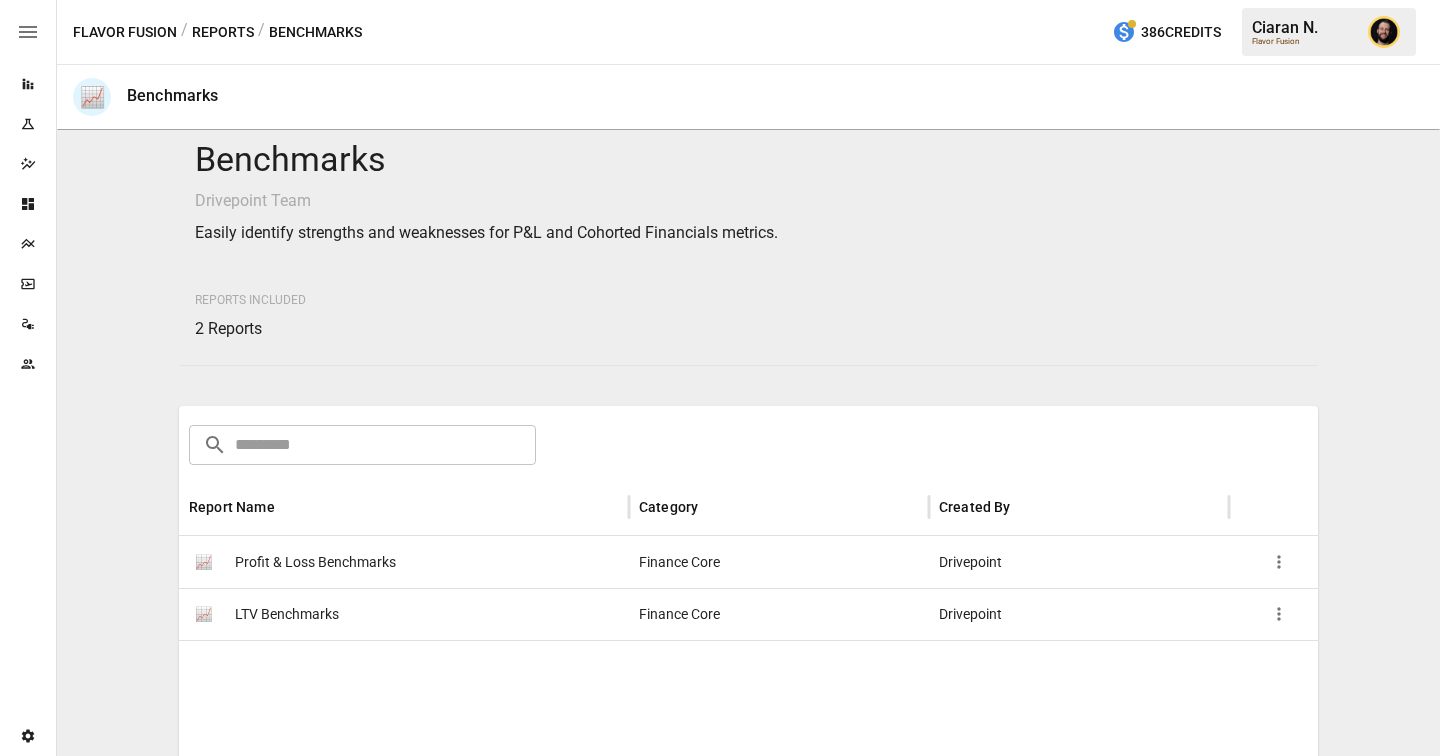 scroll, scrollTop: 19, scrollLeft: 0, axis: vertical 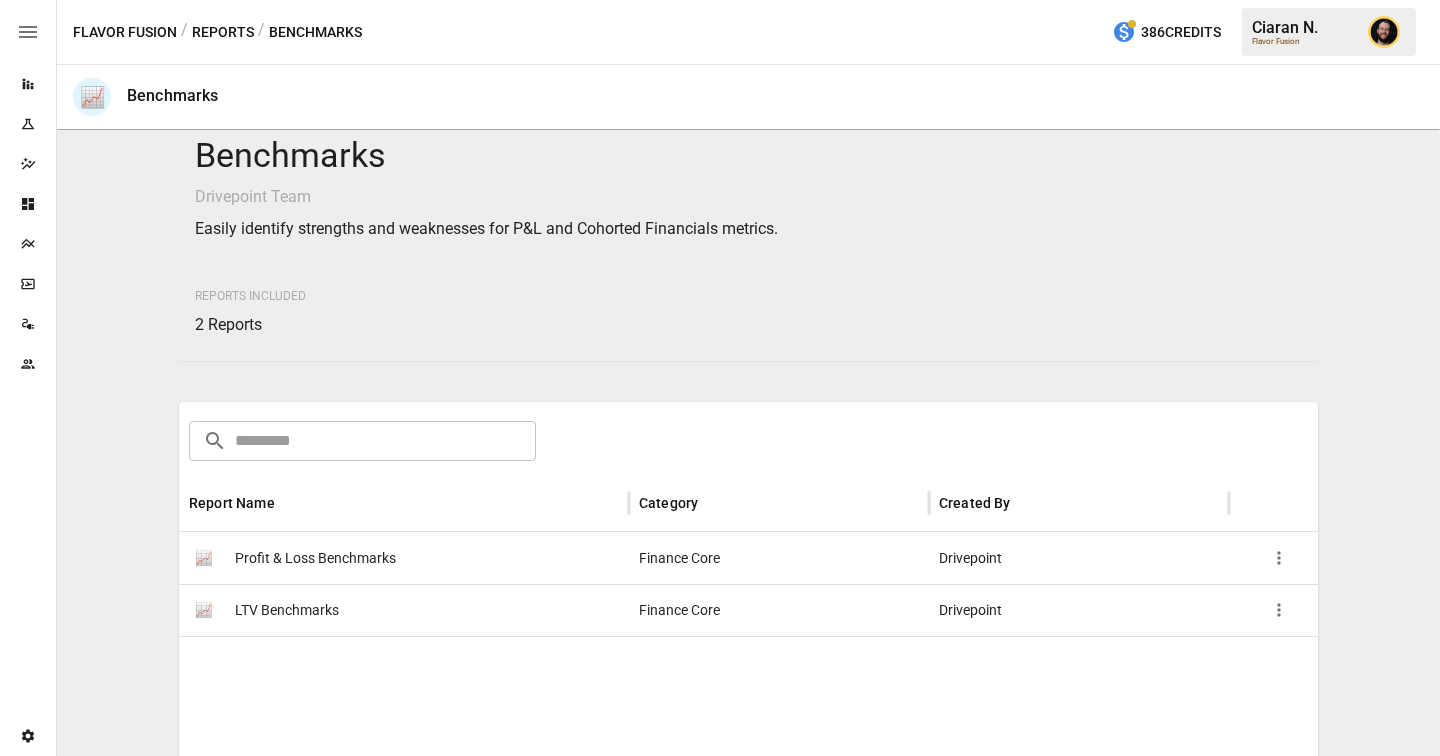 click on "📈 LTV Benchmarks" at bounding box center [404, 610] 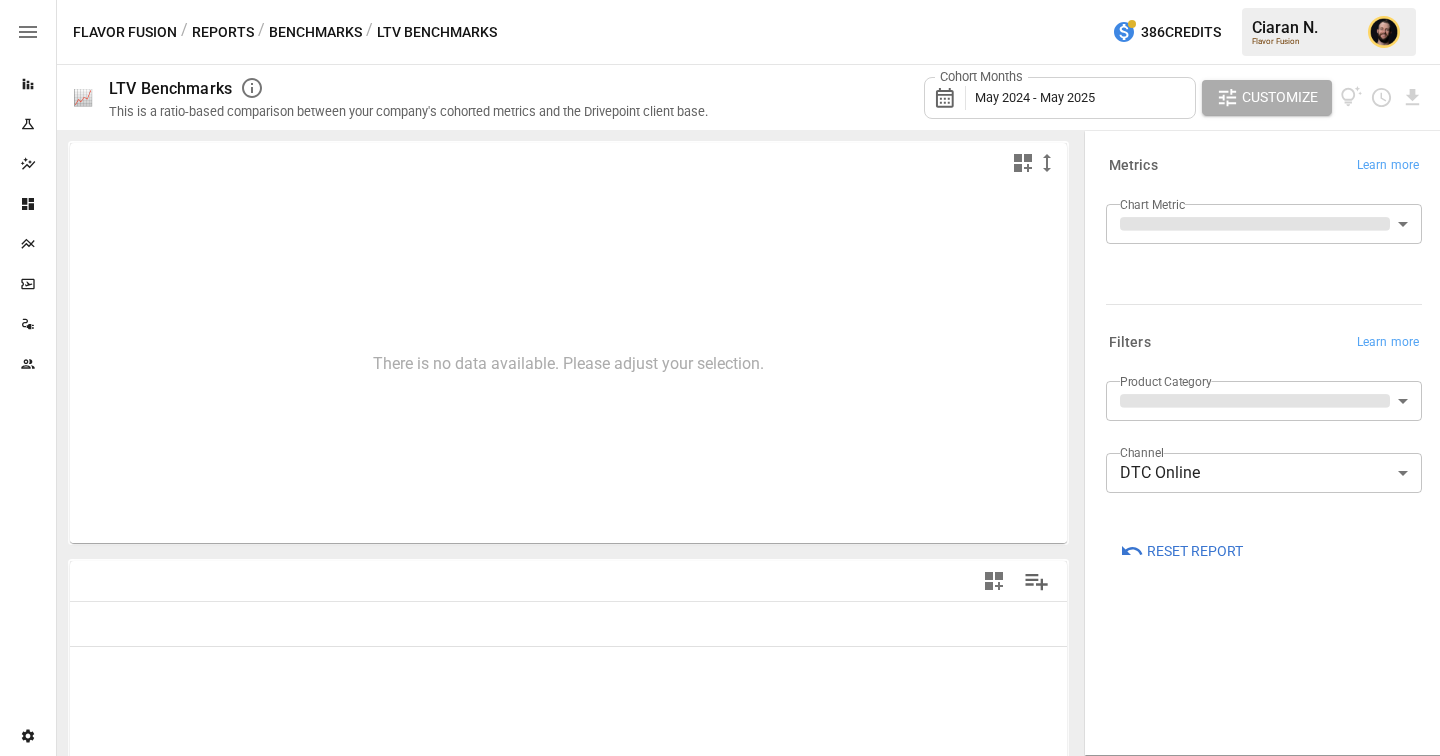 click on "**********" at bounding box center (720, 0) 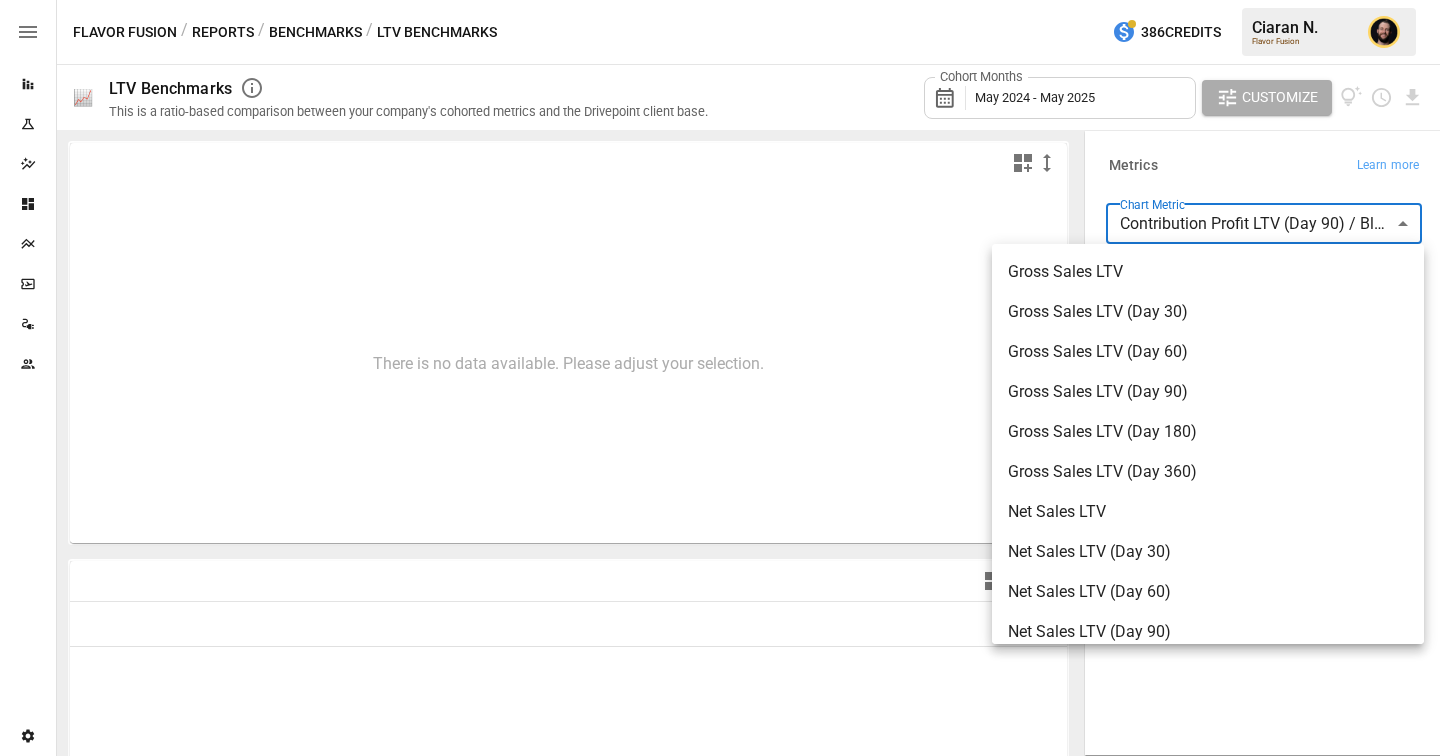 scroll, scrollTop: 1376, scrollLeft: 0, axis: vertical 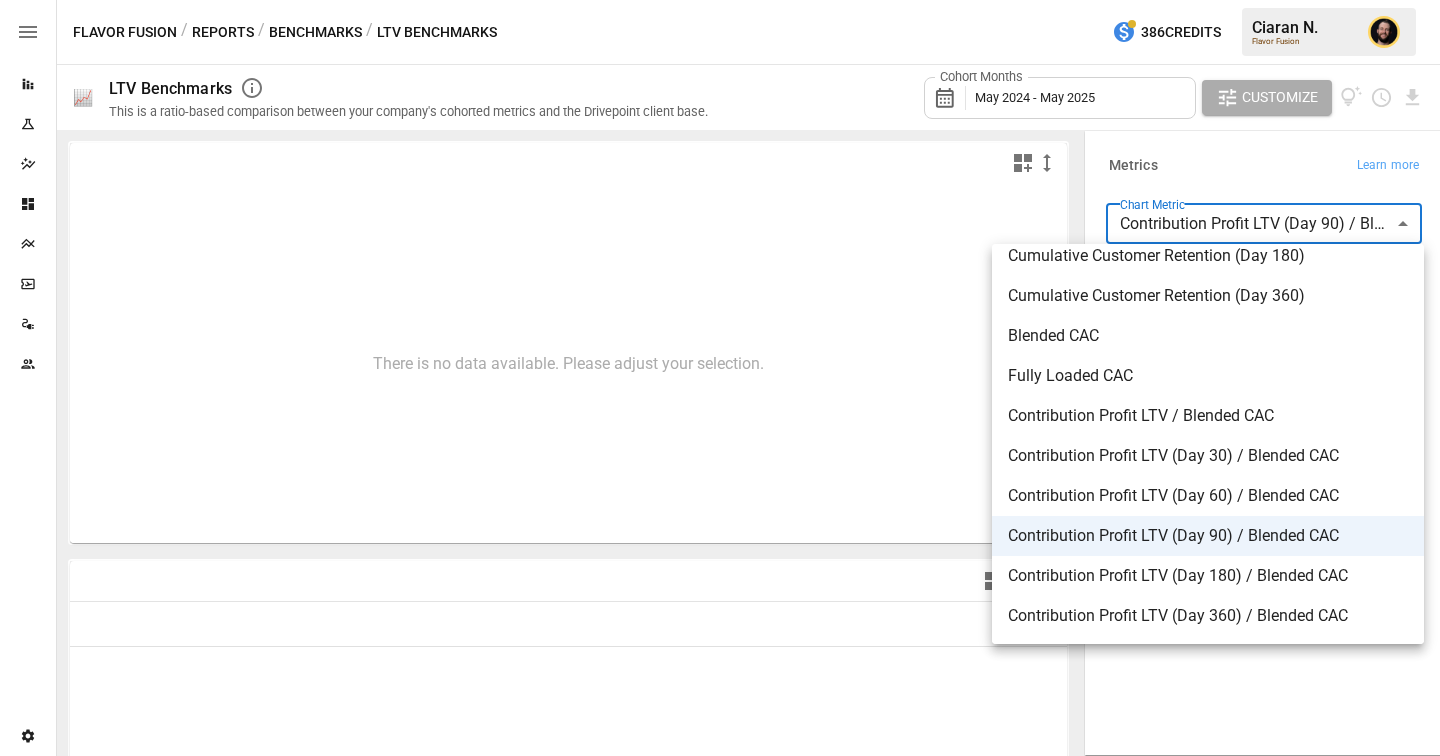 click on "Contribution Profit LTV (Day 360) / Blended CAC" at bounding box center (1208, 616) 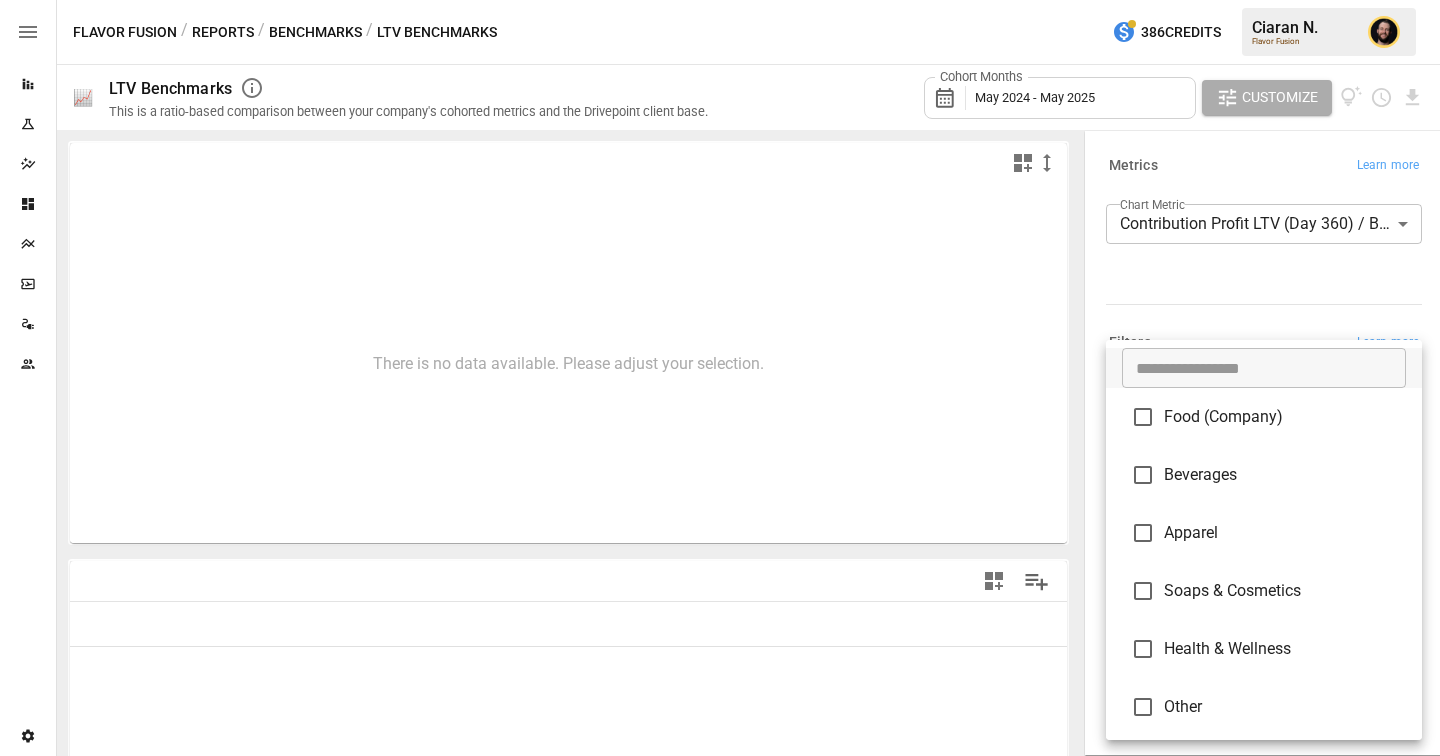click on "**********" at bounding box center [720, 0] 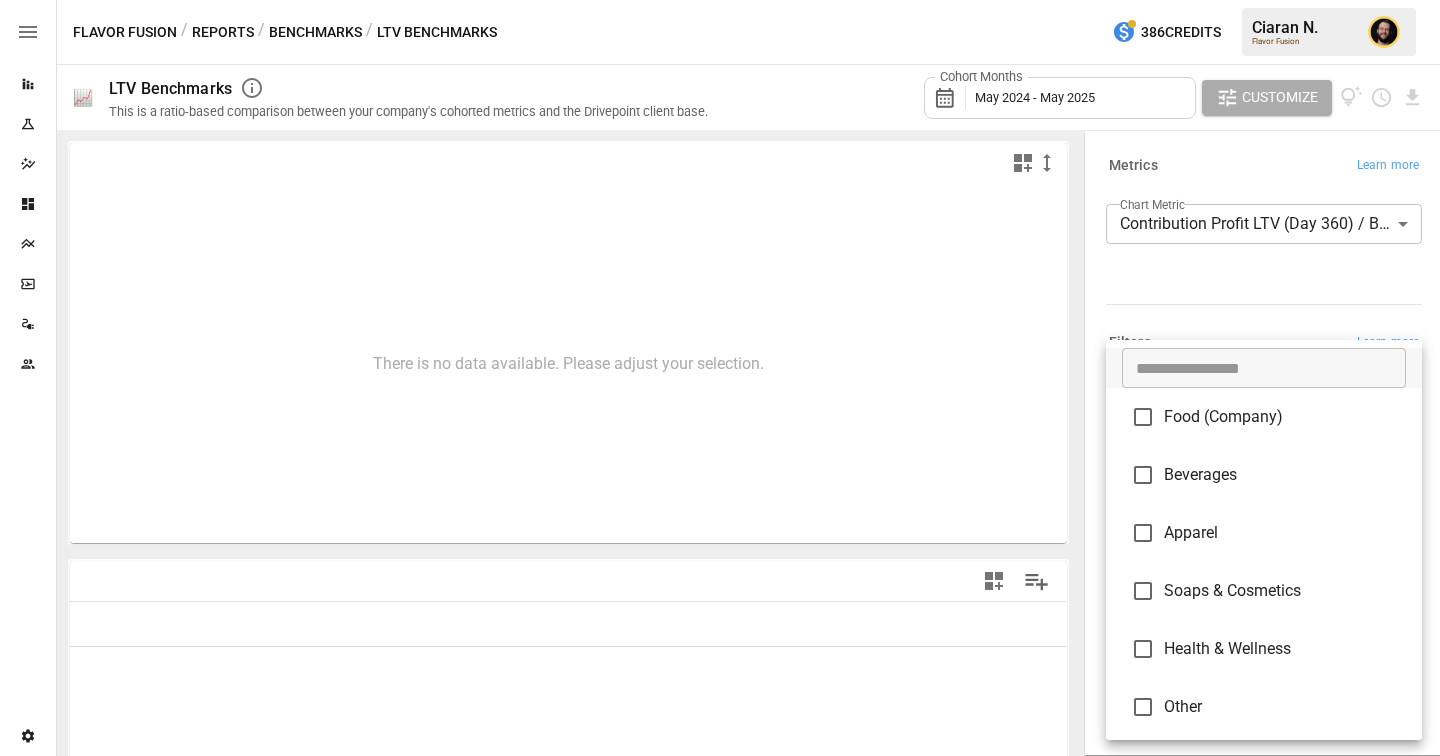type on "*********" 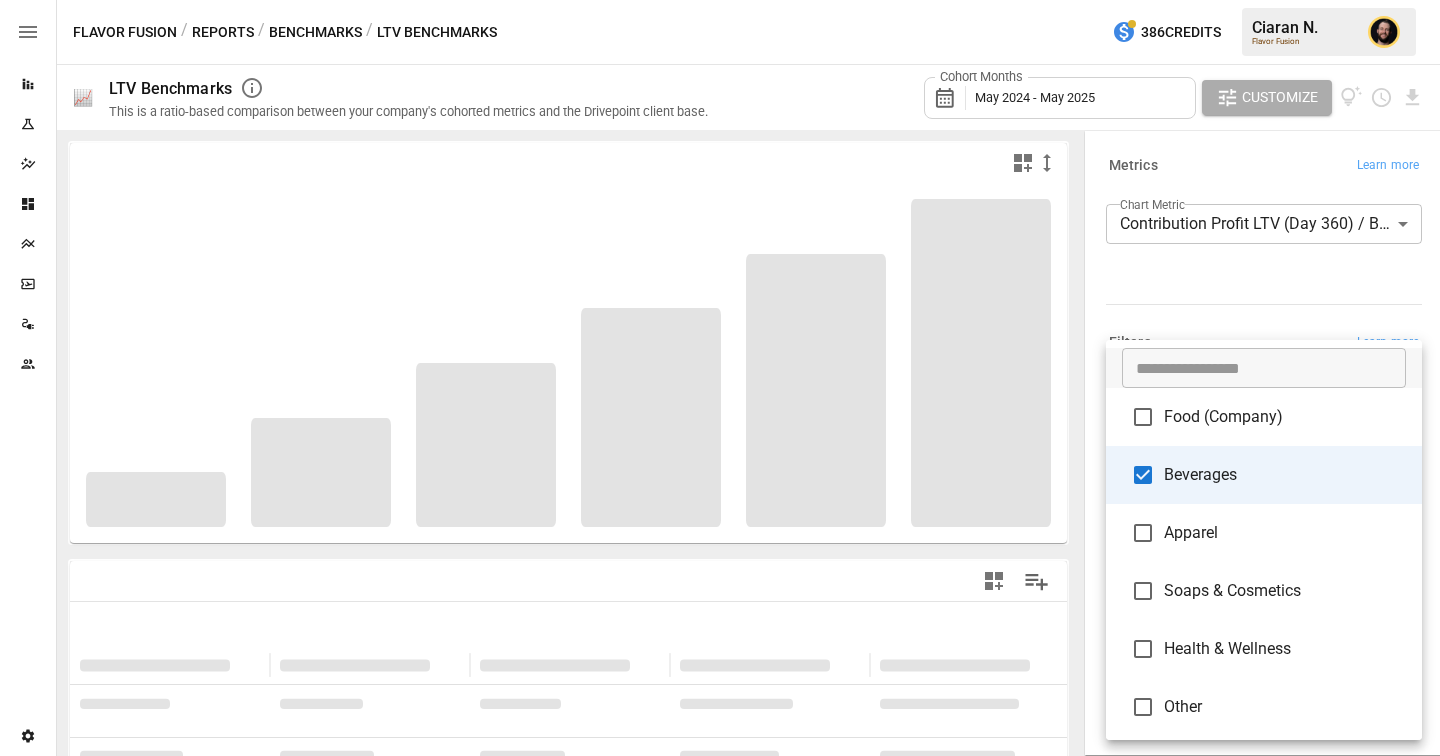 click at bounding box center [720, 378] 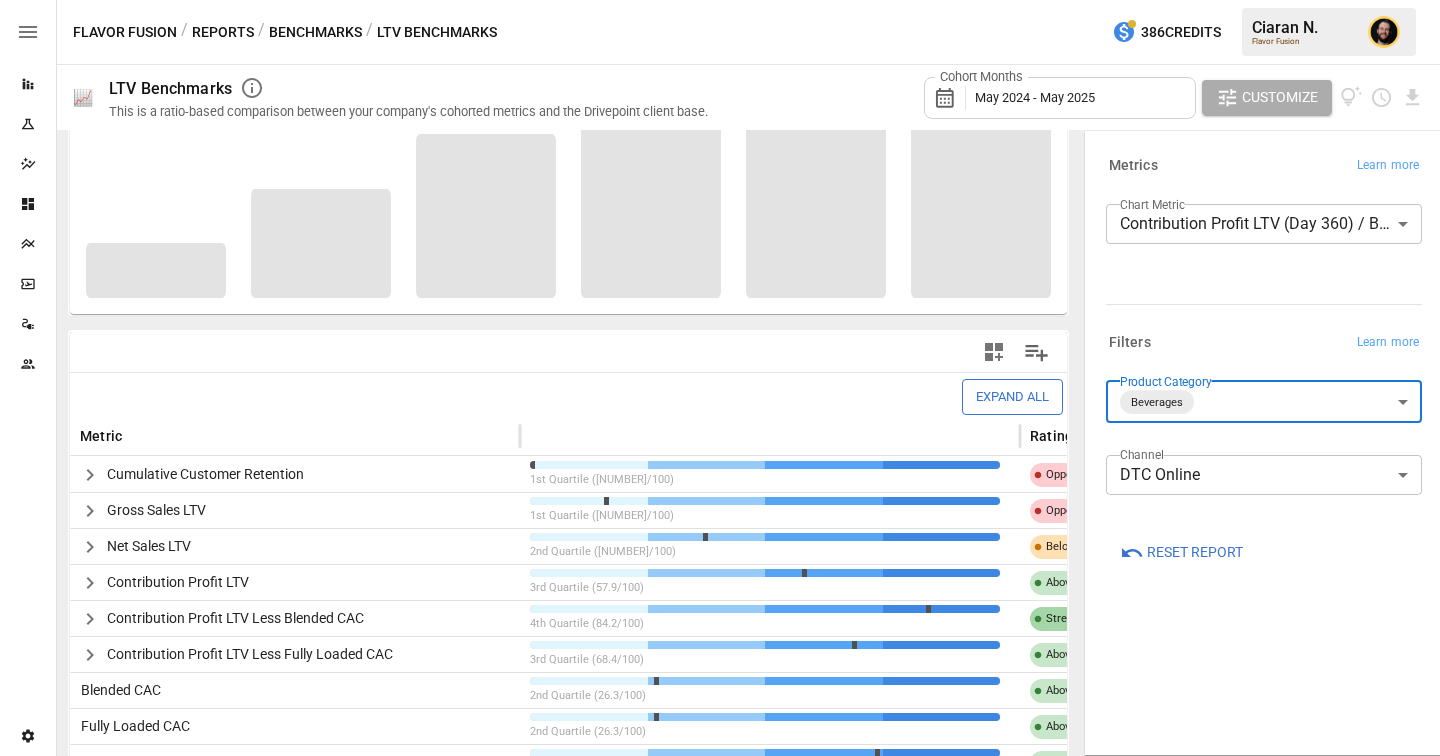 scroll, scrollTop: 0, scrollLeft: 0, axis: both 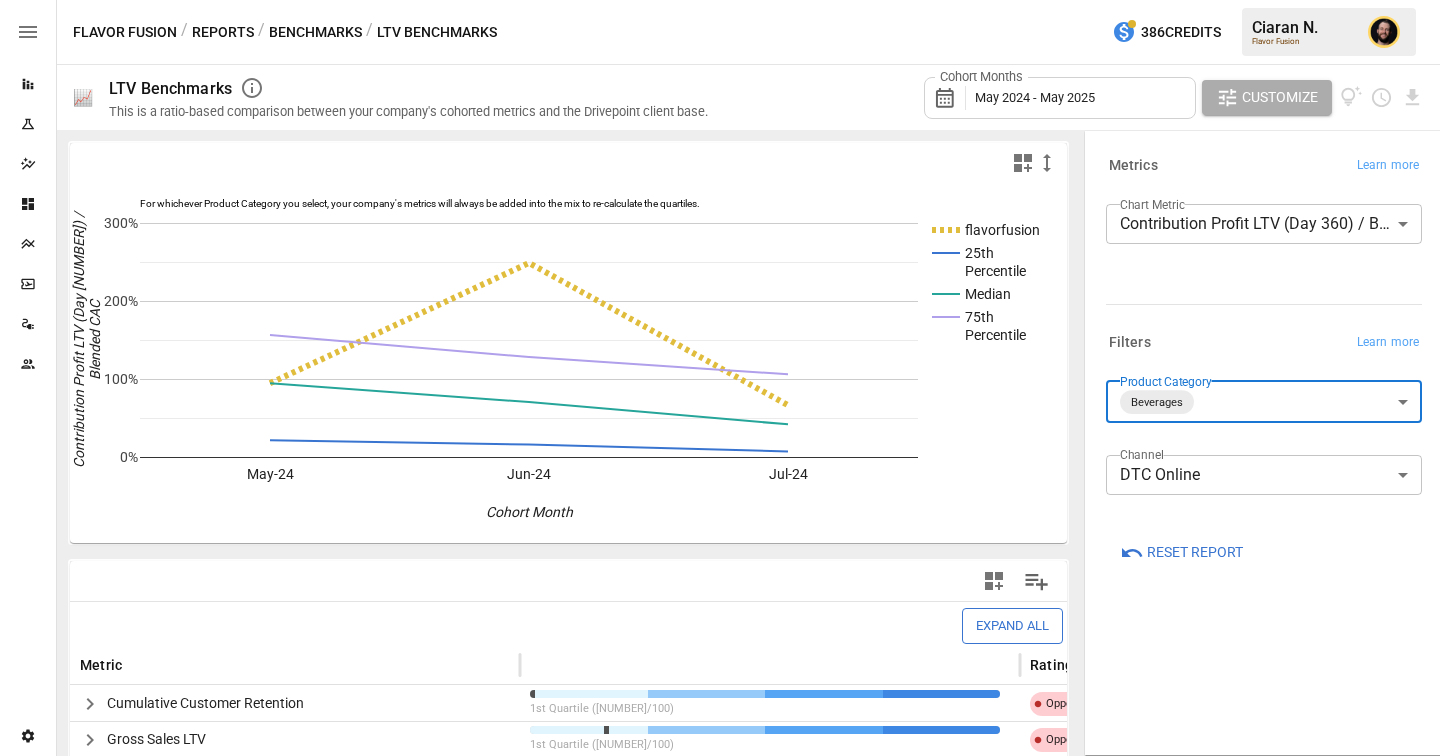 click on "Reports Experiments Dazzler Studio Dashboards Plans SmartModel ™ Data Sources Team Settings Flavor Fusion / Reports / Benchmarks / LTV Benchmarks 386  Credits [FIRST] [LAST]. Flavor Fusion 📈 LTV Benchmarks This is a ratio-based comparison between your company's cohorted metrics and the Drivepoint client base. Cohort Months May 2024 - May 2025 Customize For whichever Product Category you select, your company's metrics will always be added into the mix to re-calculate the quartiles. flavorfusion 25th Percentile Median 75th Percentile May-24 Jun-24 Jul-24 0% 100% 200% 300% Cohort Month Contribution Profit LTV (Day 360) / Blended CAC 75th Expand All Metric   Rating Cumulative Customer Retention 1st Quartile (0.0/100) Opportunity Gross Sales LTV 1st Quartile (15.8/100) Opportunity Net Sales LTV 2nd Quartile (36.8/100) Below Benchmark Contribution Profit LTV 3rd Quartile (57.9/100) Above Benchmark Contribution Profit LTV Less Blended CAC 4th Quartile (84.2/100) Strength Contribution Profit LTV Less Fully Loaded CAC" at bounding box center [720, 0] 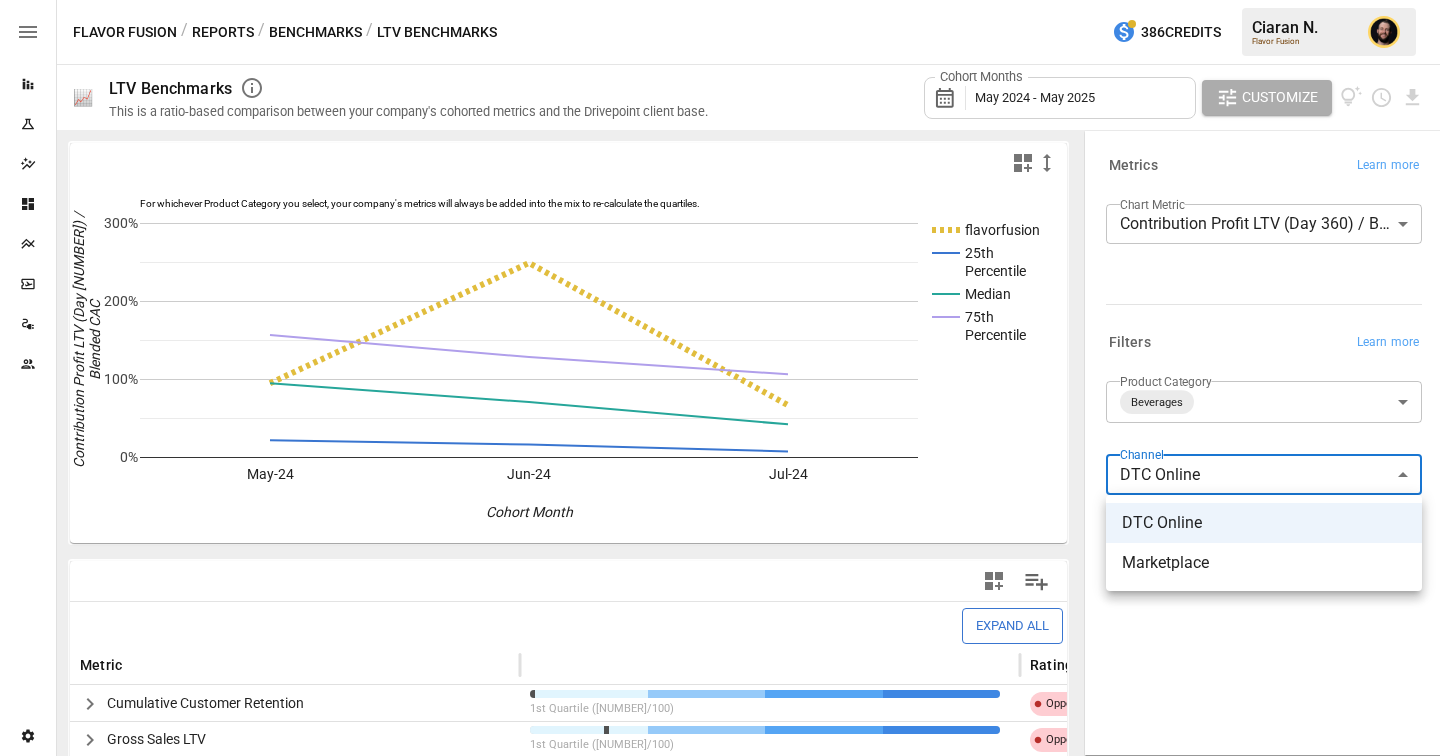 click at bounding box center [720, 378] 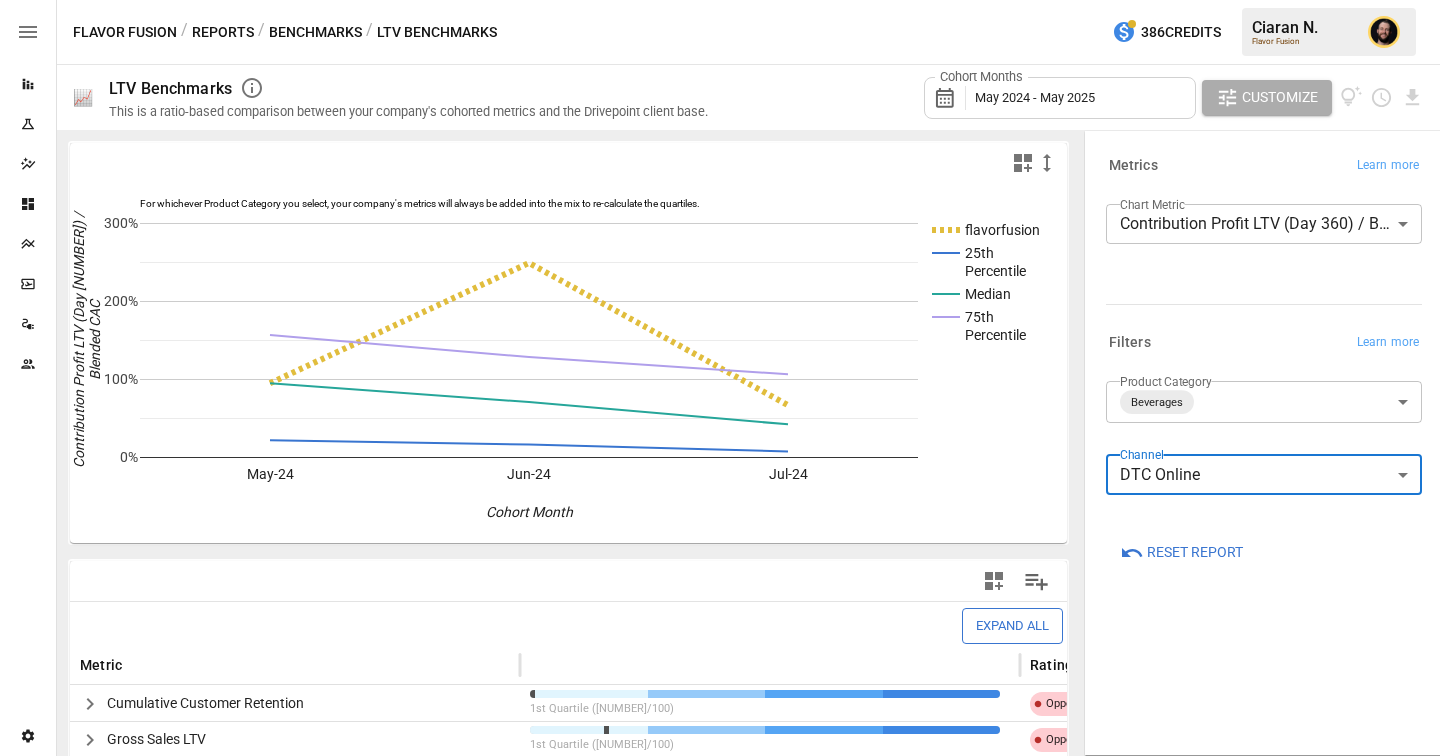 scroll, scrollTop: 266, scrollLeft: 0, axis: vertical 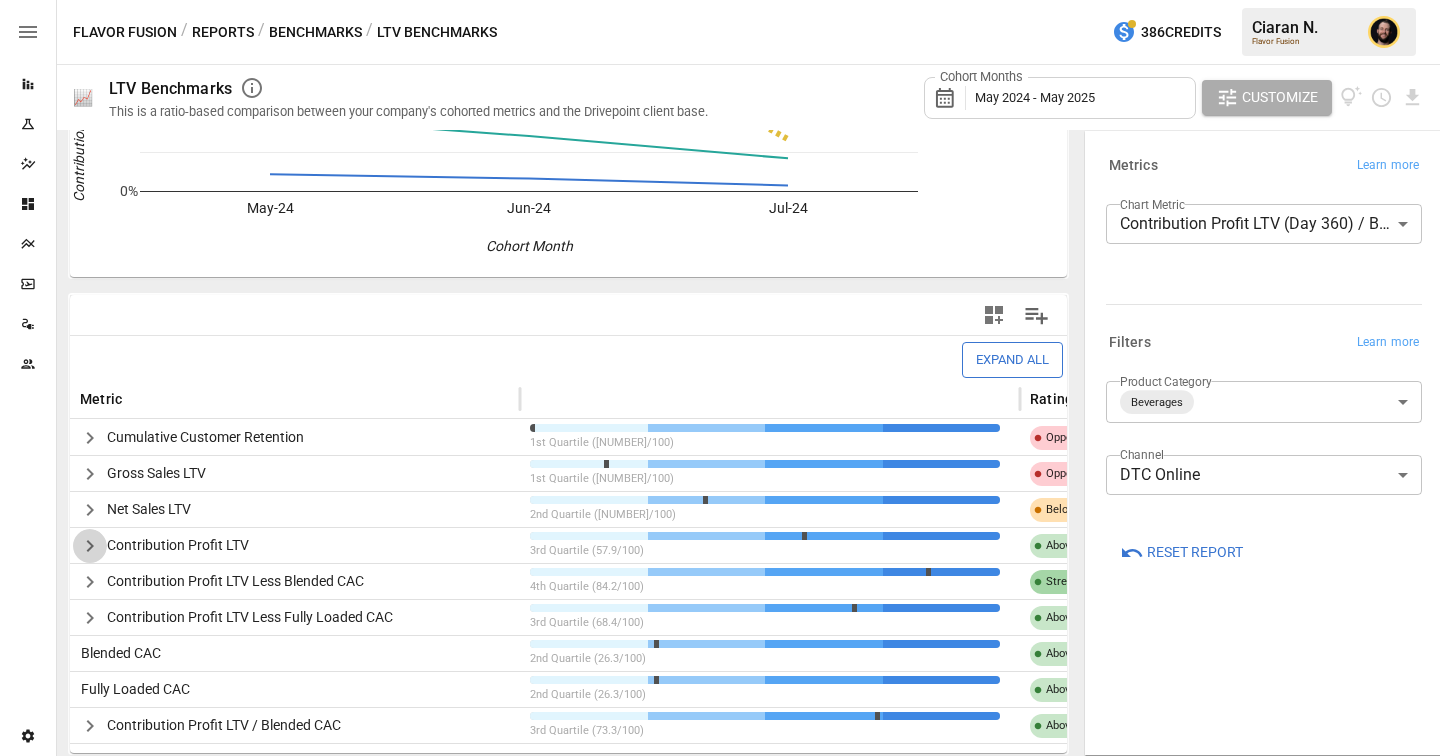 click 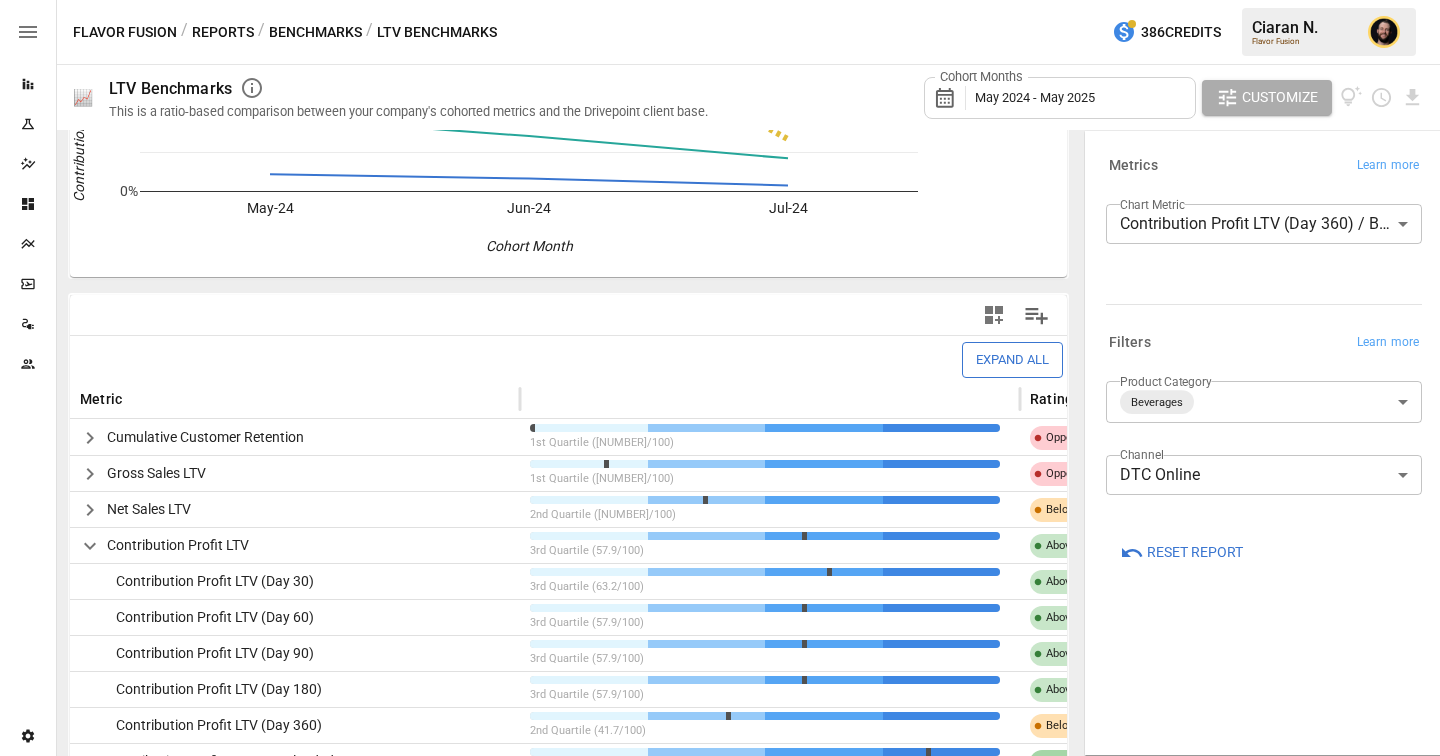 scroll, scrollTop: 331, scrollLeft: 0, axis: vertical 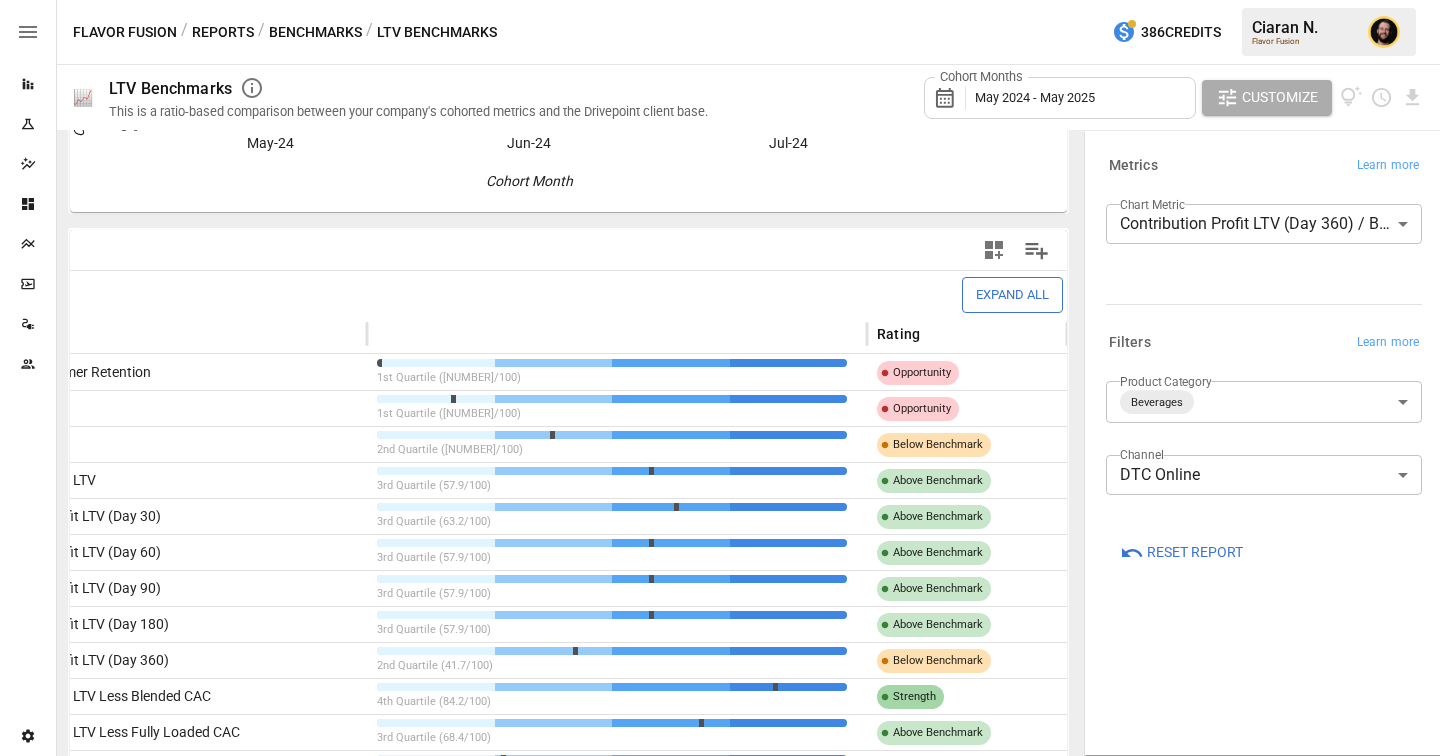 click on "Flavor Fusion 📈 LTV Benchmarks This is a ratio-based comparison between your company's cohorted metrics and the Drivepoint client base. Cohort Months May 2024 - May 2025 Customize For whichever Product Category you select, your company's metrics will always be added into the mix to re-calculate the quartiles. flavorfusion 25th Percentile Median 75th Percentile May-24 Jun-24 Jul-24 0% 100% 200% 300% Cohort Month Contribution Profit LTV (Day 360) / Blended CAC 75th Expand All Metric   Rating Cumulative Customer Retention 1st Quartile (0.0/100) Opportunity Gross Sales LTV 1st Quartile (15.8/100) Opportunity Net Sales LTV 2nd Quartile (36.8/100) Below Benchmark Contribution Profit LTV 3rd Quartile (57.9/100) Above Benchmark Contribution Profit LTV (Day 30) 3rd Quartile (63.2/100) Above Benchmark Contribution Profit LTV (Day 60) Strength ​" at bounding box center (720, 0) 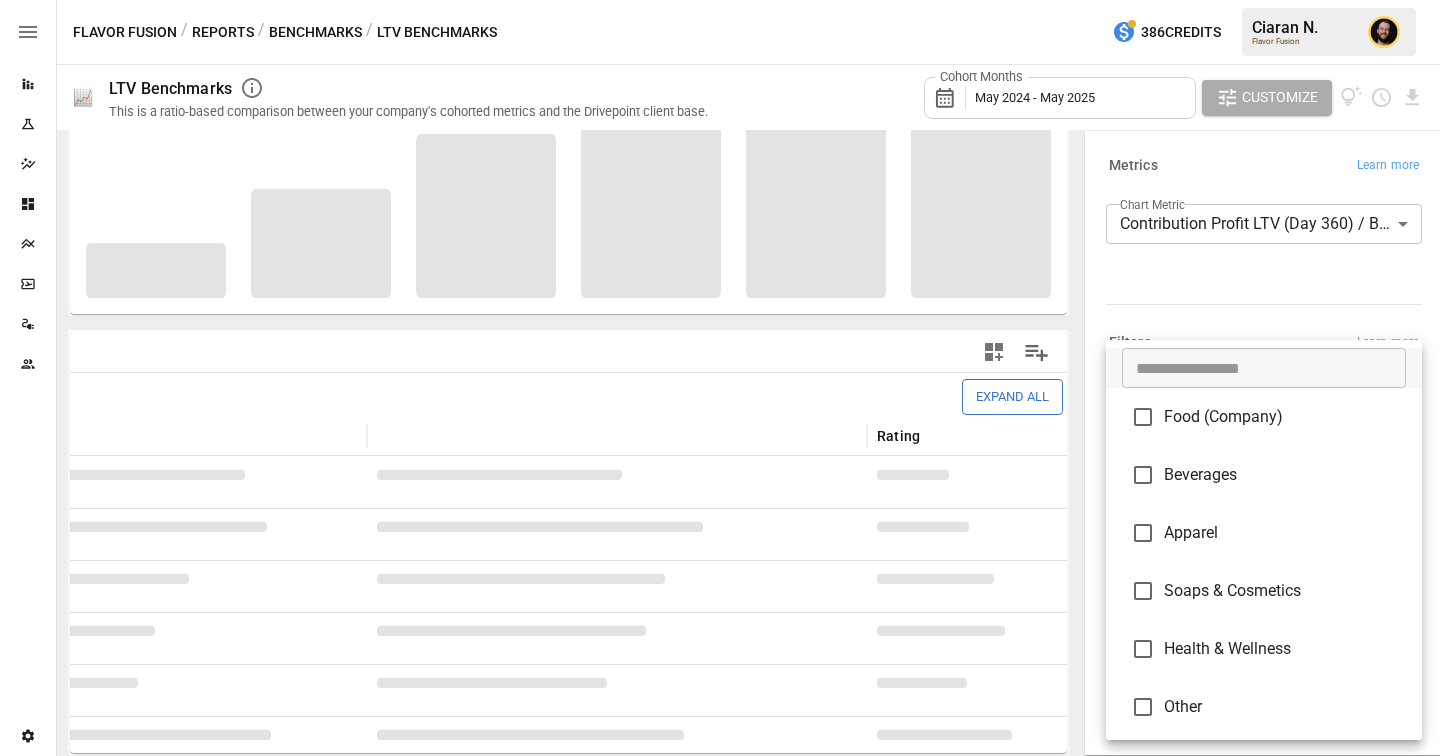 click at bounding box center [720, 378] 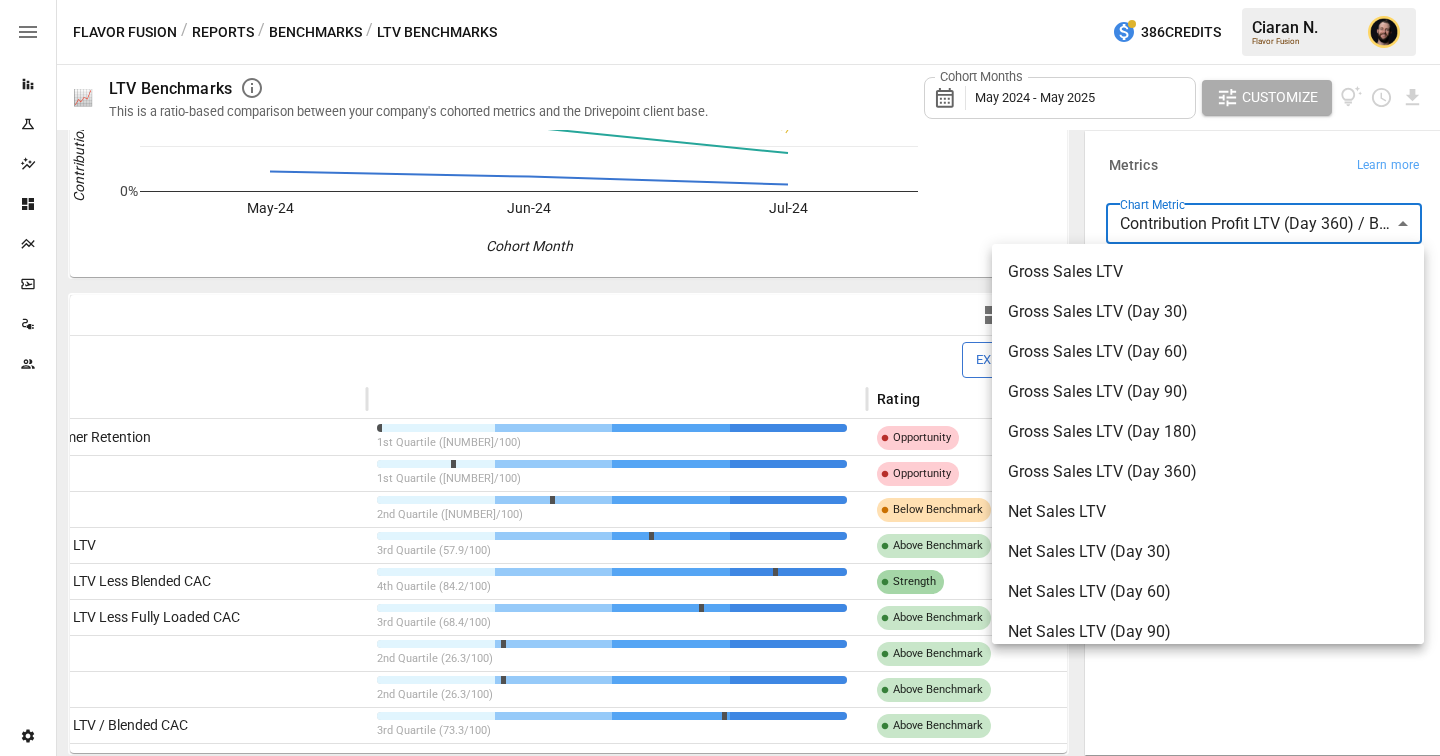 click on "Reports Experiments Dazzler Studio Dashboards Plans SmartModel ™ Data Sources Team Settings Flavor Fusion / Reports / Benchmarks / LTV Benchmarks 386  Credits [FIRST] [LAST]. Flavor Fusion 📈 LTV Benchmarks This is a ratio-based comparison between your company's cohorted metrics and the Drivepoint client base. Cohort Months May 2024 - May 2025 Customize For whichever Product Category you select, your company's metrics will always be added into the mix to re-calculate the quartiles. May-24 Jun-24 Jul-24 0% 100% 200% Cohort Month Contribution Profit LTV (Day 360) / Blended CAC 250% Expand All Metric   Rating Cumulative Customer Retention 1st Quartile (0.0/100) Opportunity Gross Sales LTV 1st Quartile (15.8/100) Opportunity Net Sales LTV 2nd Quartile (36.8/100) Below Benchmark Contribution Profit LTV 3rd Quartile (57.9/100) Above Benchmark Contribution Profit LTV Less Blended CAC 4th Quartile (84.2/100) Strength Contribution Profit LTV Less Fully Loaded CAC 3rd Quartile (68.4/100) Above Benchmark Blended CAC ​" at bounding box center (720, 0) 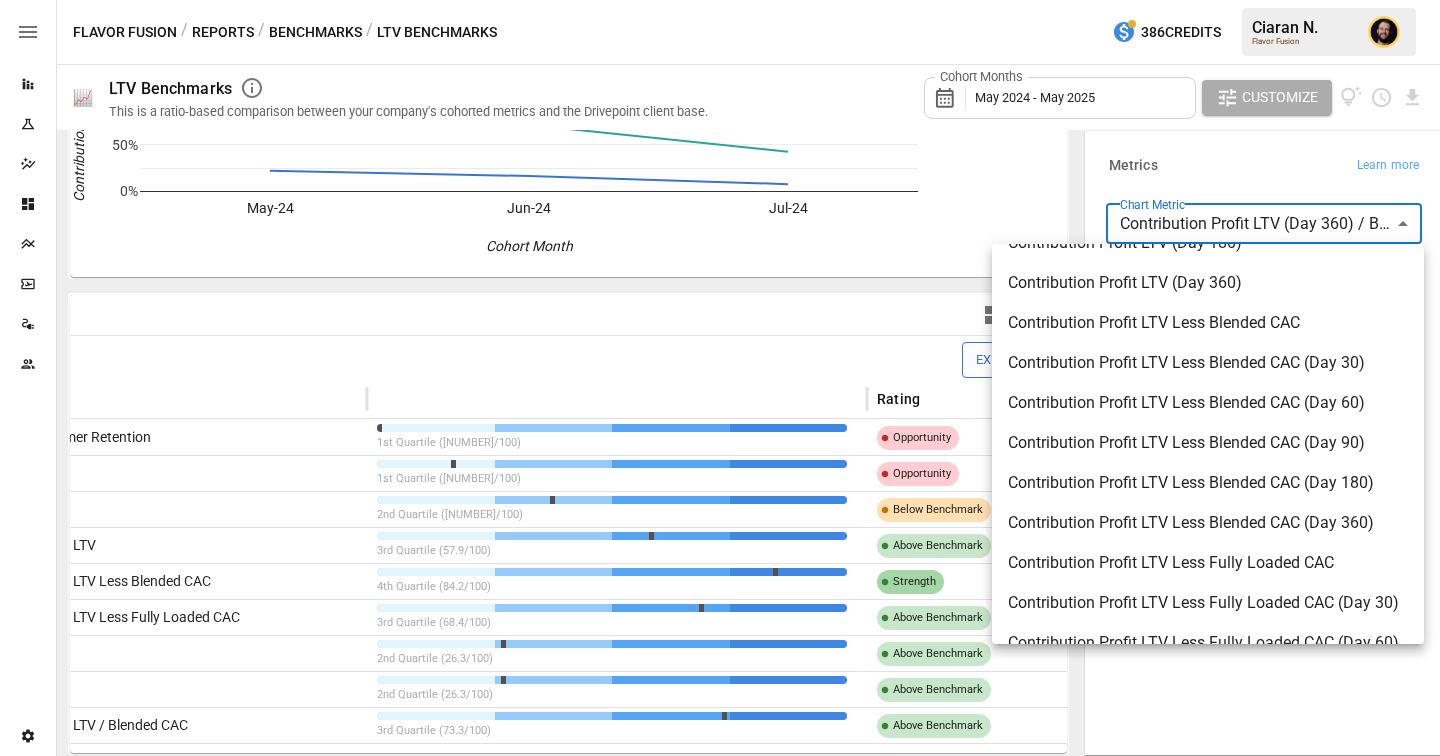 scroll, scrollTop: 655, scrollLeft: 0, axis: vertical 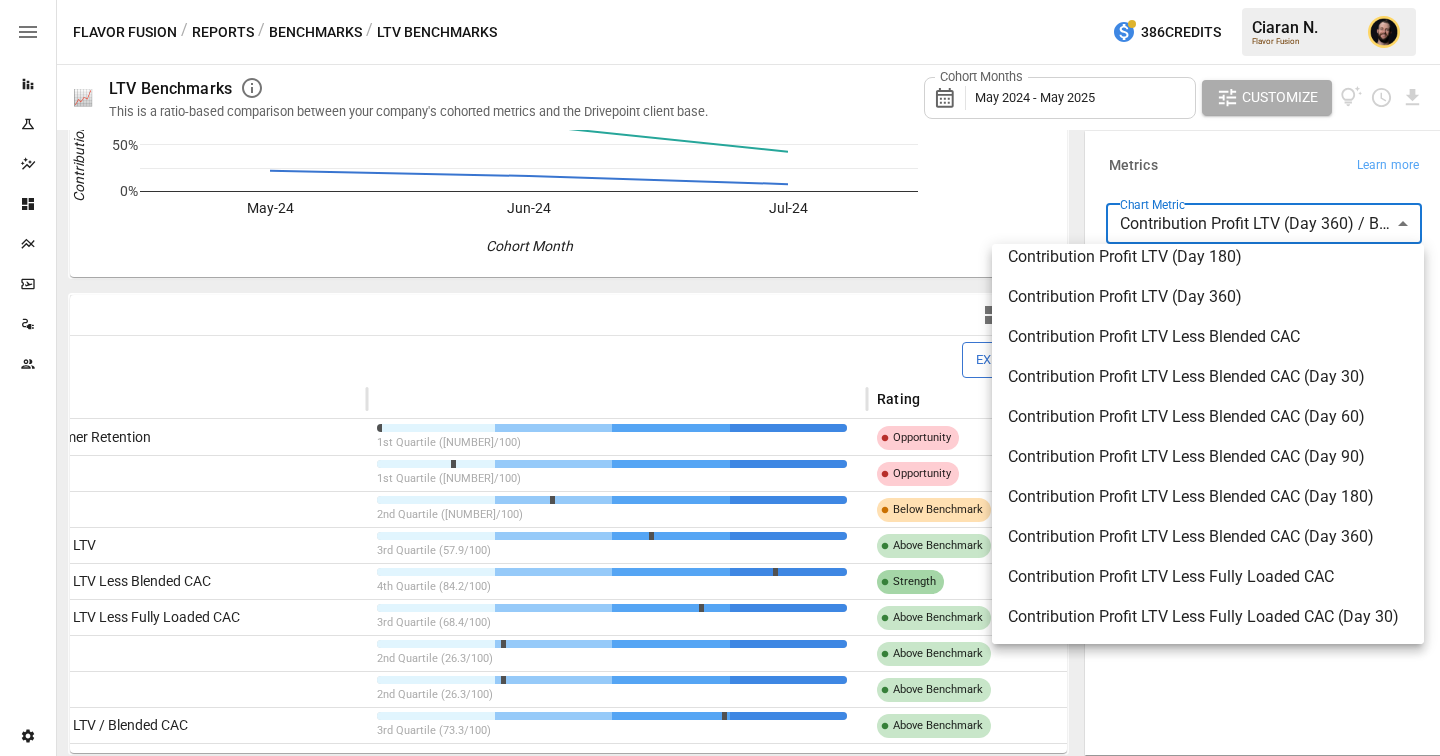 click at bounding box center [720, 378] 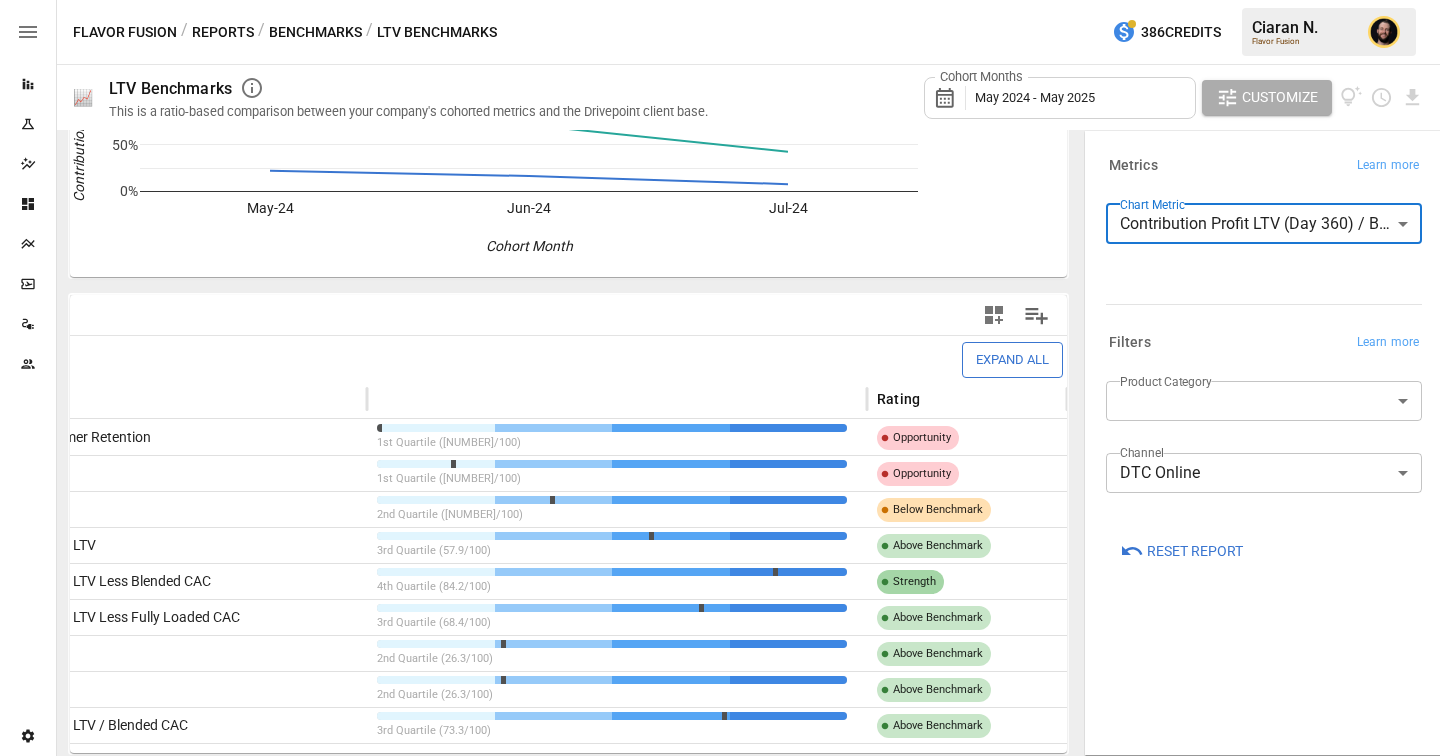 scroll, scrollTop: 0, scrollLeft: 0, axis: both 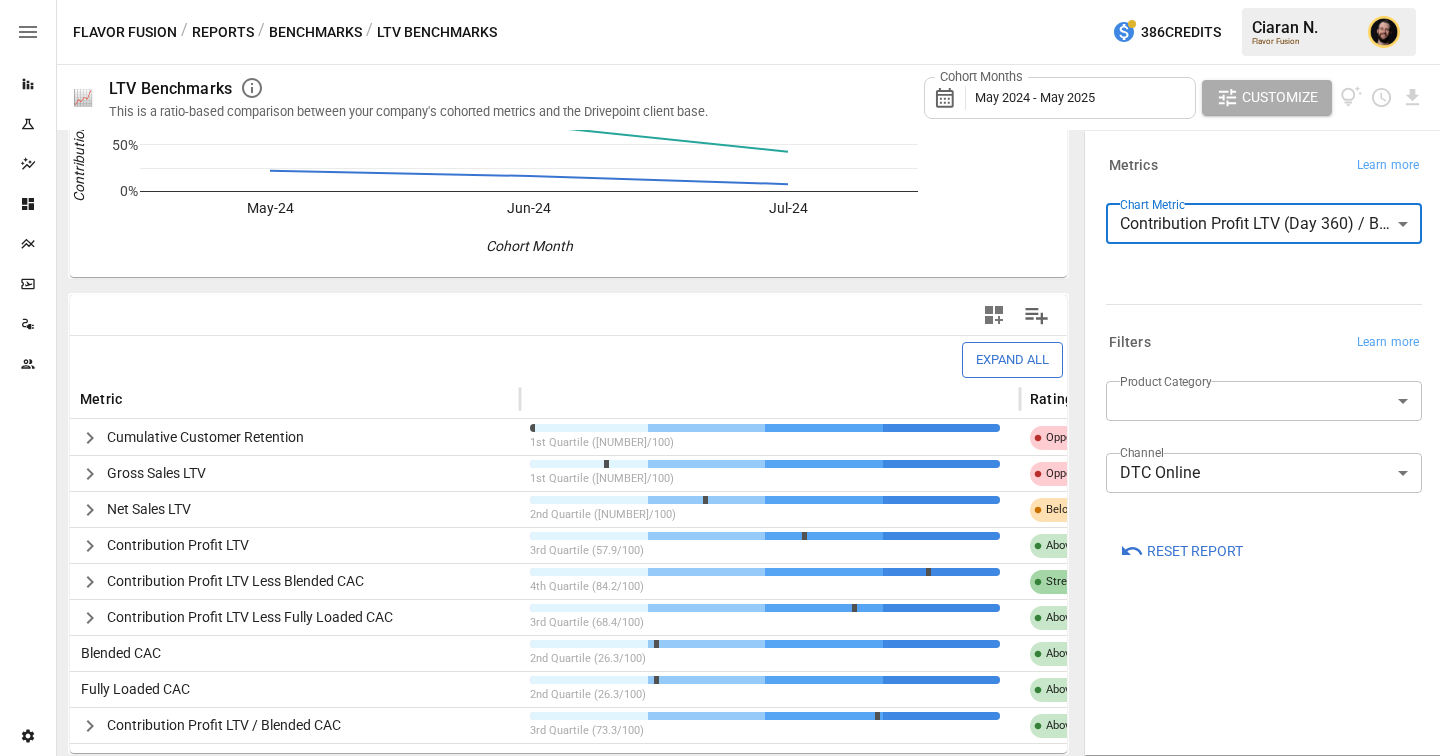 click on "Reports Experiments Dazzler Studio Dashboards Plans SmartModel ™ Data Sources Team Settings Flavor Fusion / Reports / Benchmarks / LTV Benchmarks 386  Credits [FIRST] [LAST]. Flavor Fusion 📈 LTV Benchmarks This is a ratio-based comparison between your company's cohorted metrics and the Drivepoint client base. Cohort Months May 2024 - May 2025 Customize For whichever Product Category you select, your company's metrics will always be added into the mix to re-calculate the quartiles. flavorfusion 25th Percentile Median 75th Percentile May-24 Jun-24 Jul-24 0% 50% 100% 150% 200% 250% Cohort Month Contribution Profit LTV (Day 360) / Blended CAC 250% Expand All Metric   Rating Cumulative Customer Retention 1st Quartile (0.0/100) Opportunity Gross Sales LTV 1st Quartile (15.8/100) Opportunity Net Sales LTV 2nd Quartile (36.8/100) Below Benchmark Contribution Profit LTV 3rd Quartile (57.9/100) Above Benchmark Contribution Profit LTV Less Blended CAC 4th Quartile (84.2/100) Strength 3rd Quartile (68.4/100) Blended CAC" at bounding box center [720, 0] 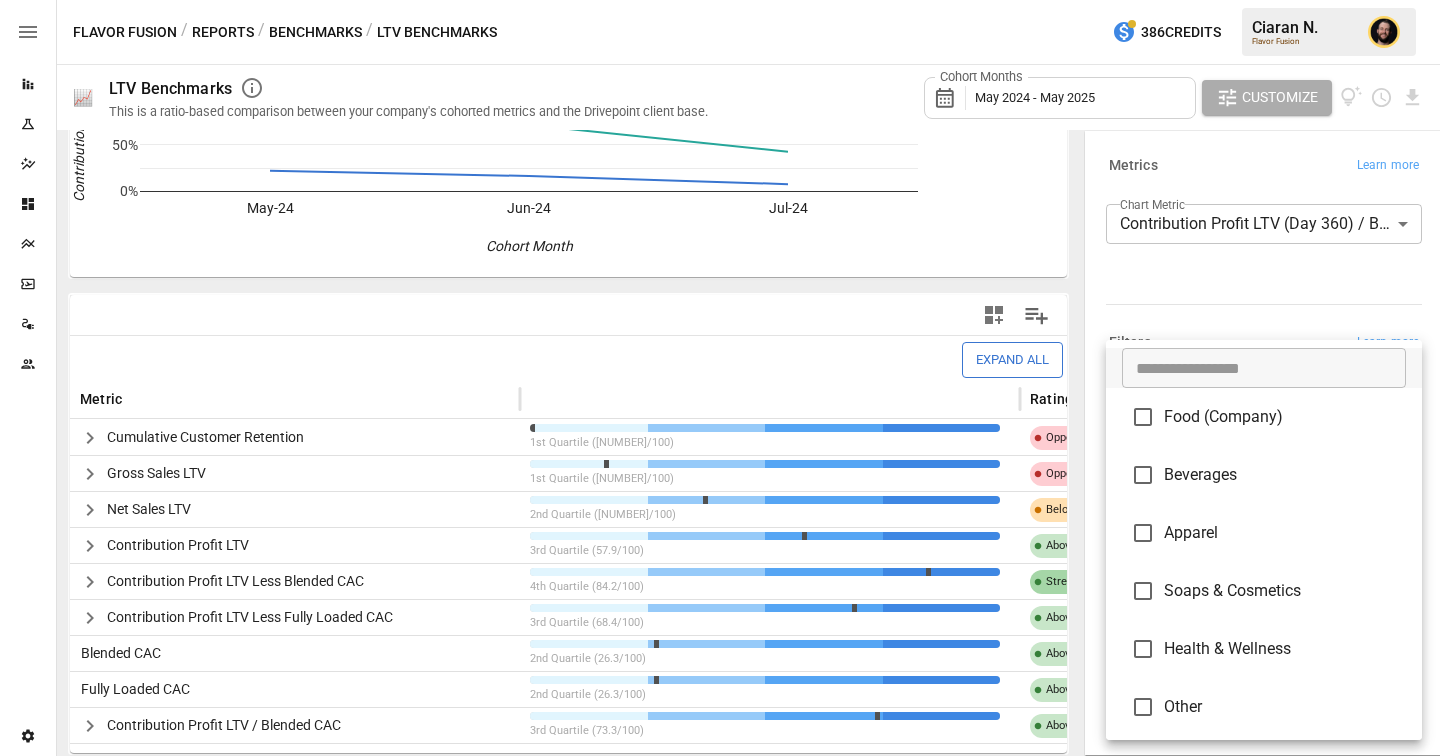 type on "*******" 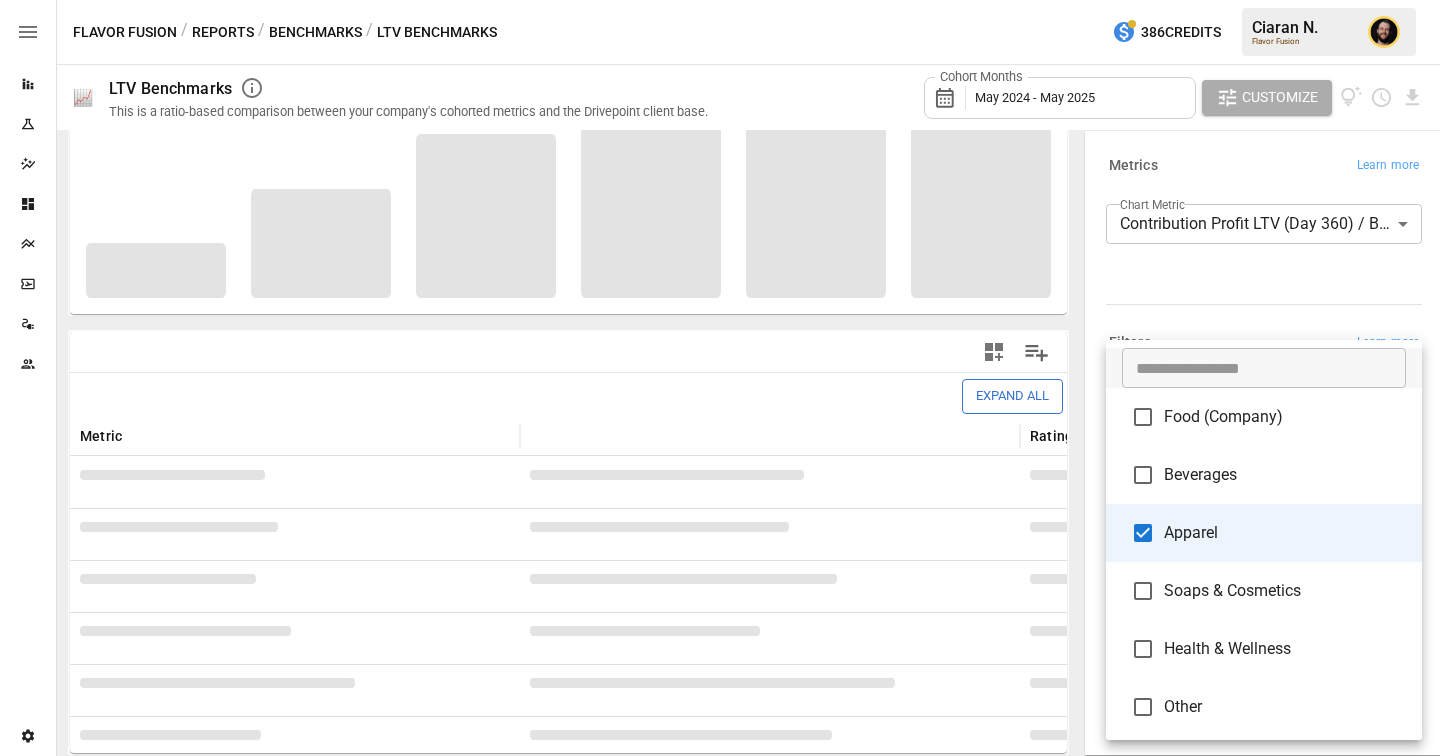 scroll, scrollTop: 229, scrollLeft: 0, axis: vertical 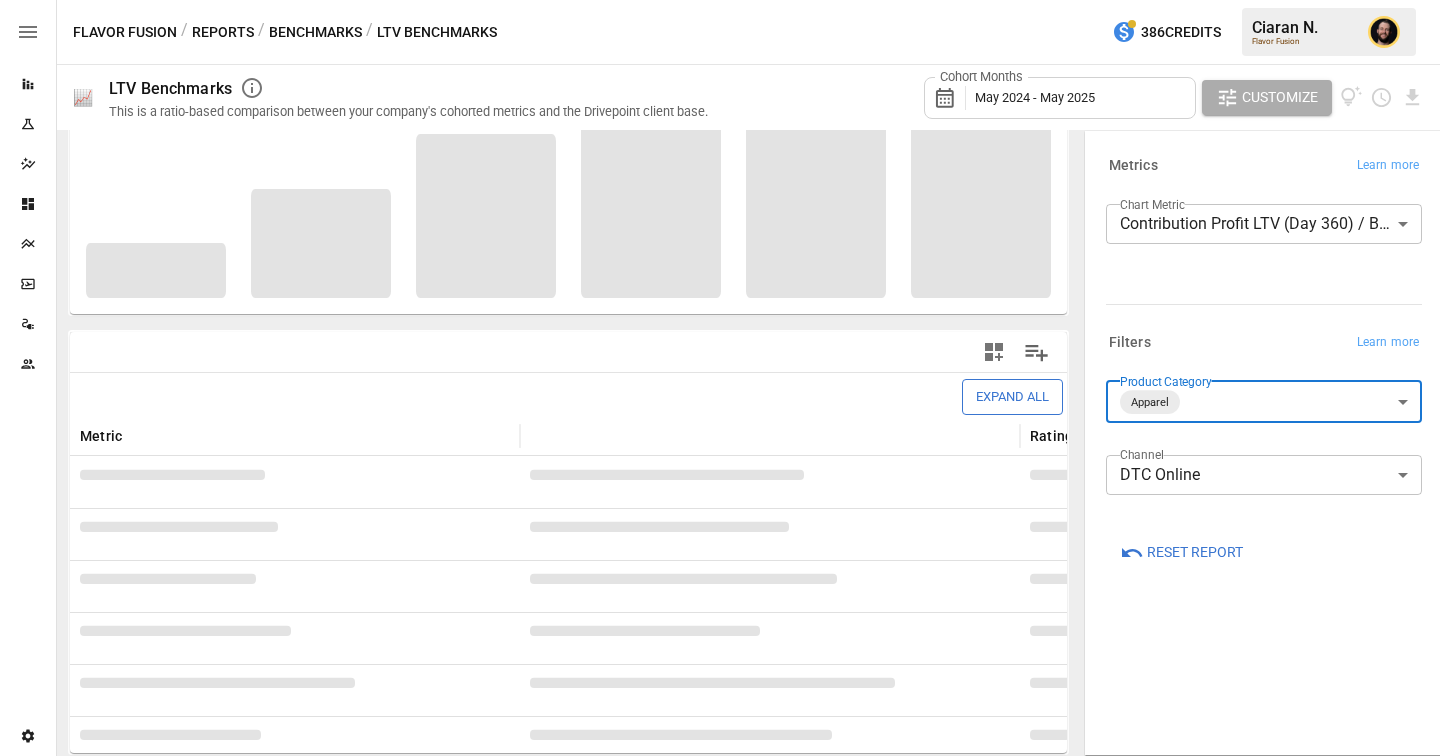 click on "Reports Experiments Dazzler Studio Dashboards Plans SmartModel ™ Data Sources Team Settings Flavor Fusion / Reports / Benchmarks / LTV Benchmarks 386  Credits [FIRST] [LAST]. Flavor Fusion 📈 LTV Benchmarks This is a ratio-based comparison between your company's cohorted metrics and the Drivepoint client base. Cohort Months May 2024 - May 2025 Customize For whichever Product Category you select, your company's metrics will always be added into the mix to re-calculate the quartiles. flavorfusion 25th Percentile Median 75th Percentile May-24 Jun-24 Jul-24 0% 50% 100% 150% 200% 250% Cohort Month Contribution Profit LTV (Day 360) / Blended CAC 250% Expand All Metric   Rating Cumulative Customer Retention 1st Quartile (0.0/100) Opportunity Gross Sales LTV 1st Quartile (15.8/100) Opportunity Net Sales LTV 2nd Quartile (36.8/100) Below Benchmark Contribution Profit LTV 3rd Quartile (57.9/100) Above Benchmark Contribution Profit LTV Less Blended CAC 4th Quartile (84.2/100) Strength 3rd Quartile (68.4/100) Blended CAC" at bounding box center (720, 0) 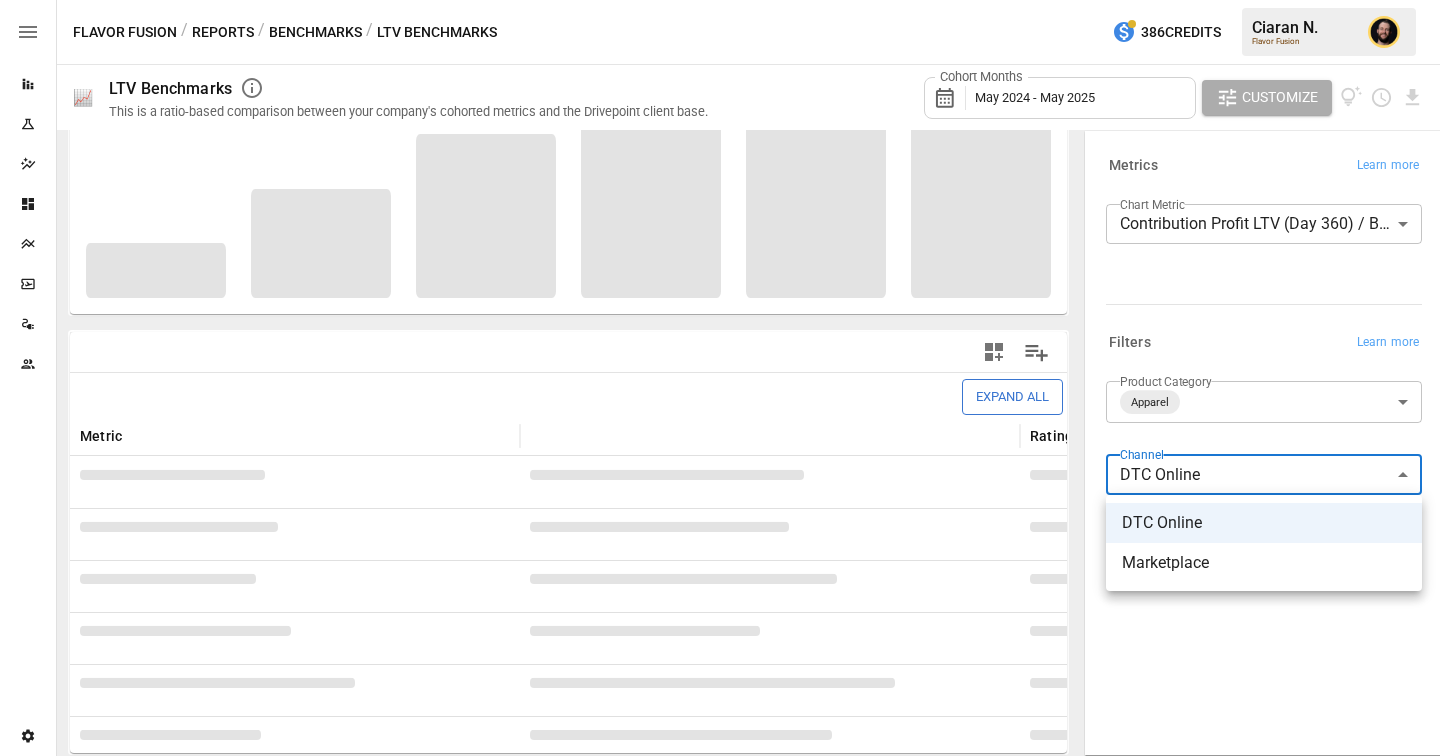 click at bounding box center (720, 378) 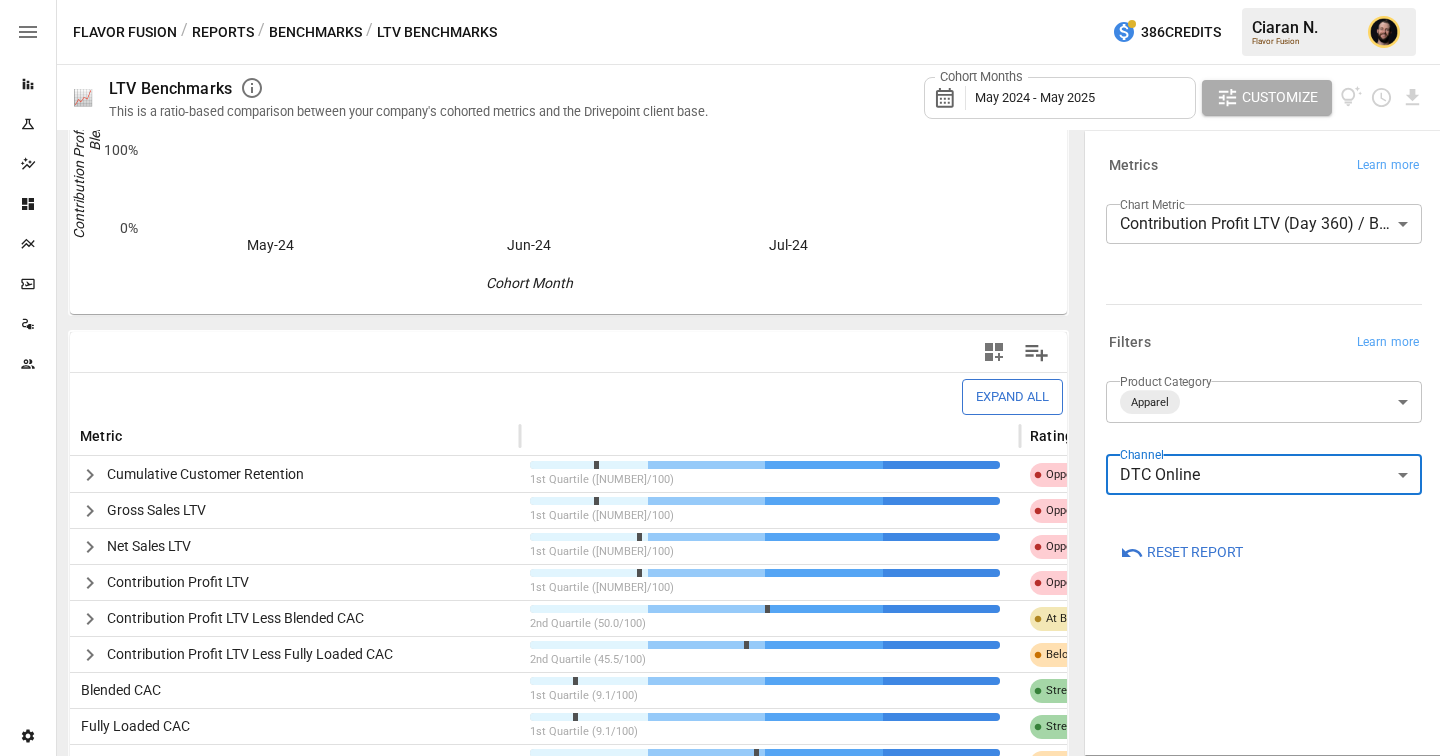 scroll, scrollTop: 266, scrollLeft: 0, axis: vertical 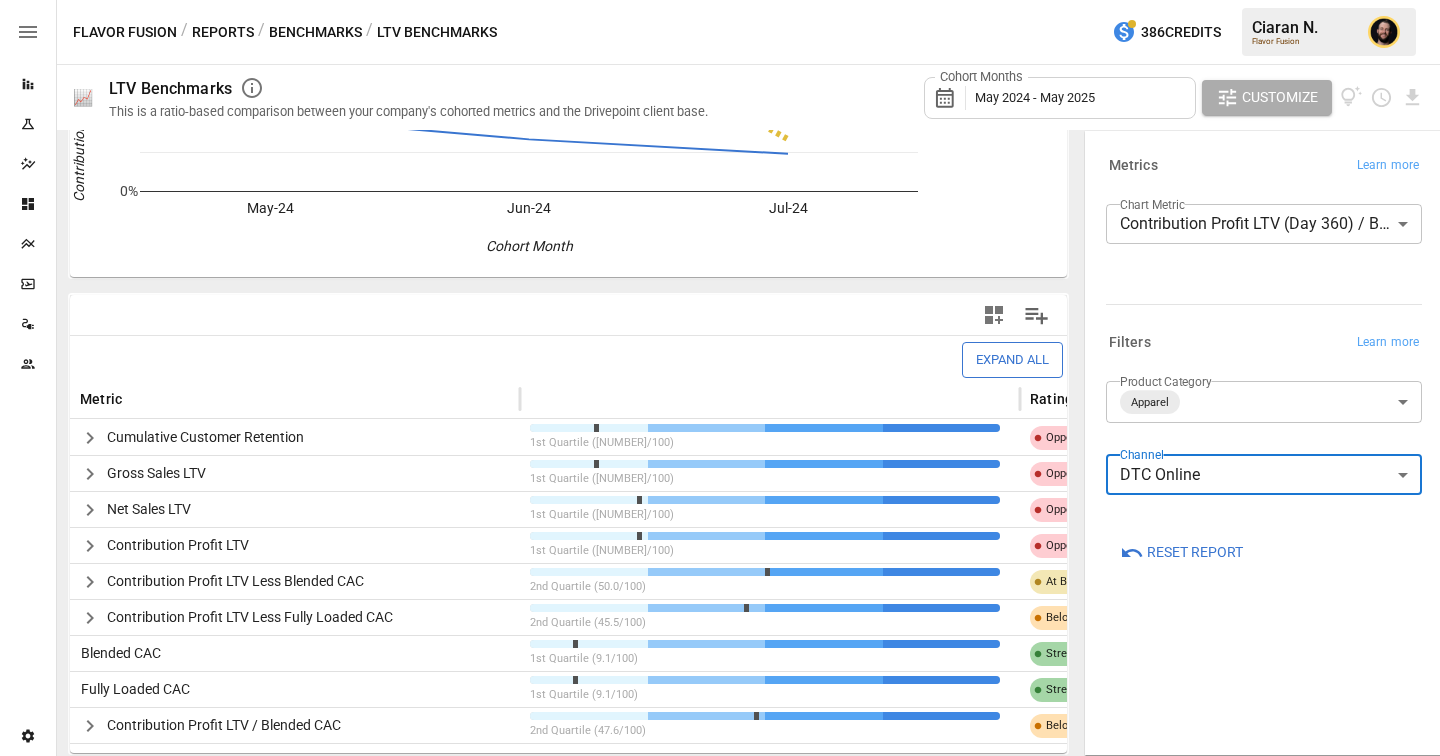 click on "Benchmarks" at bounding box center [315, 32] 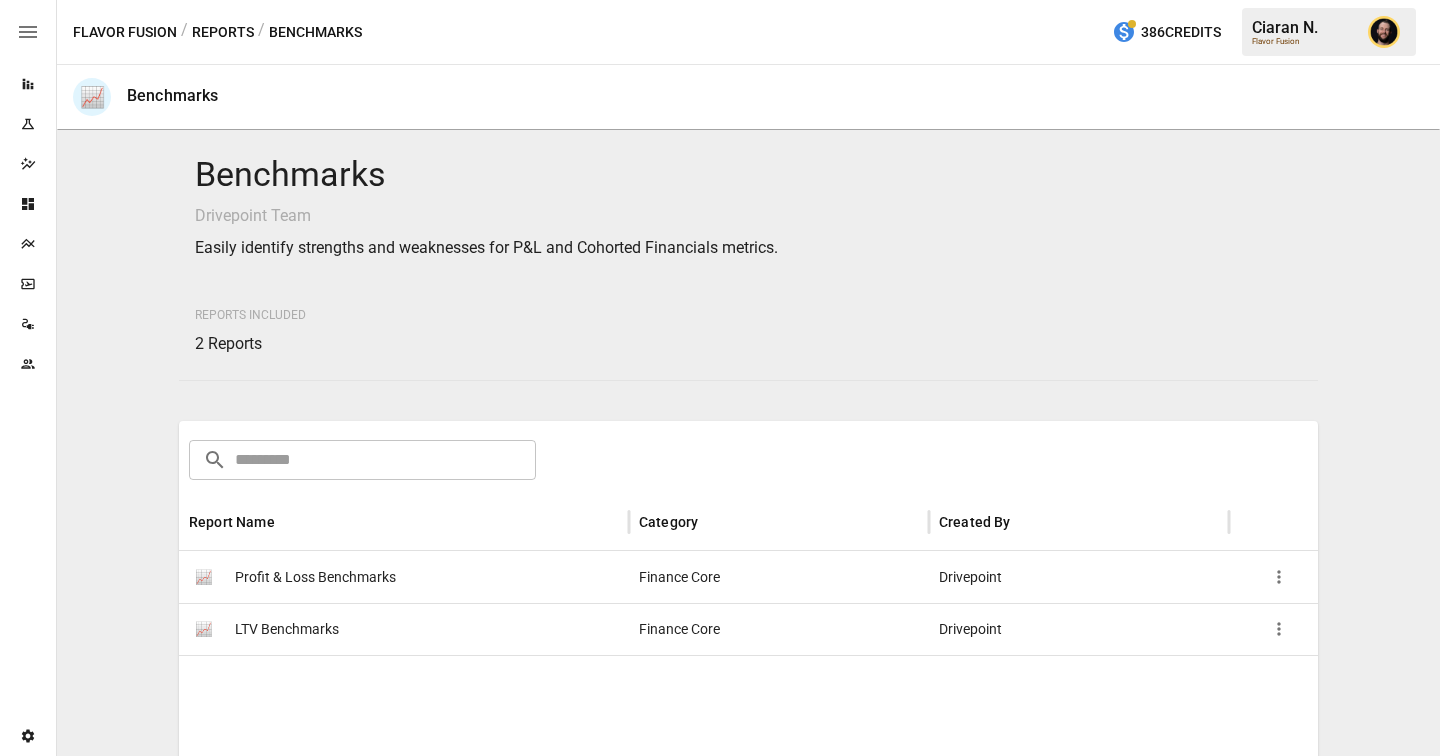 click on "Profit & Loss Benchmarks" at bounding box center [315, 577] 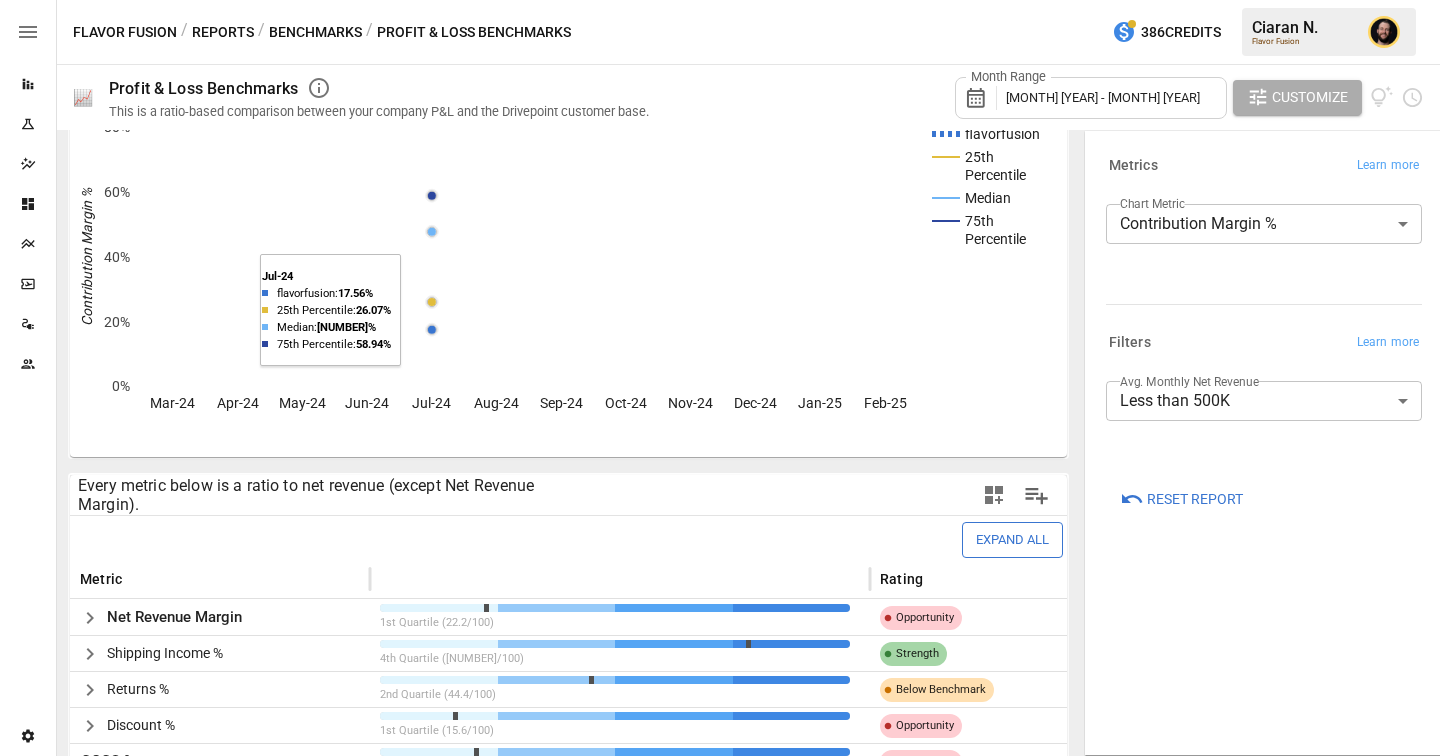 scroll, scrollTop: 79, scrollLeft: 0, axis: vertical 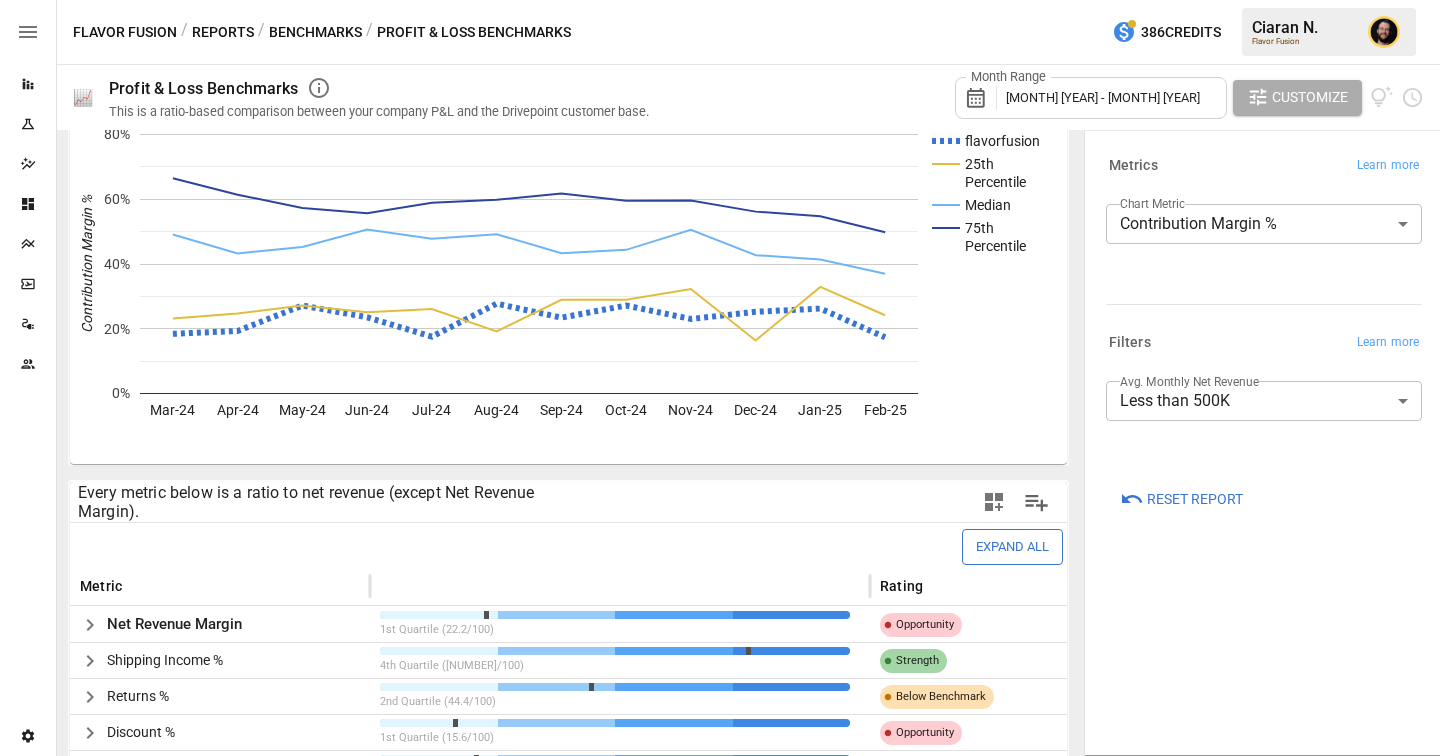 click on "Reports" at bounding box center (223, 32) 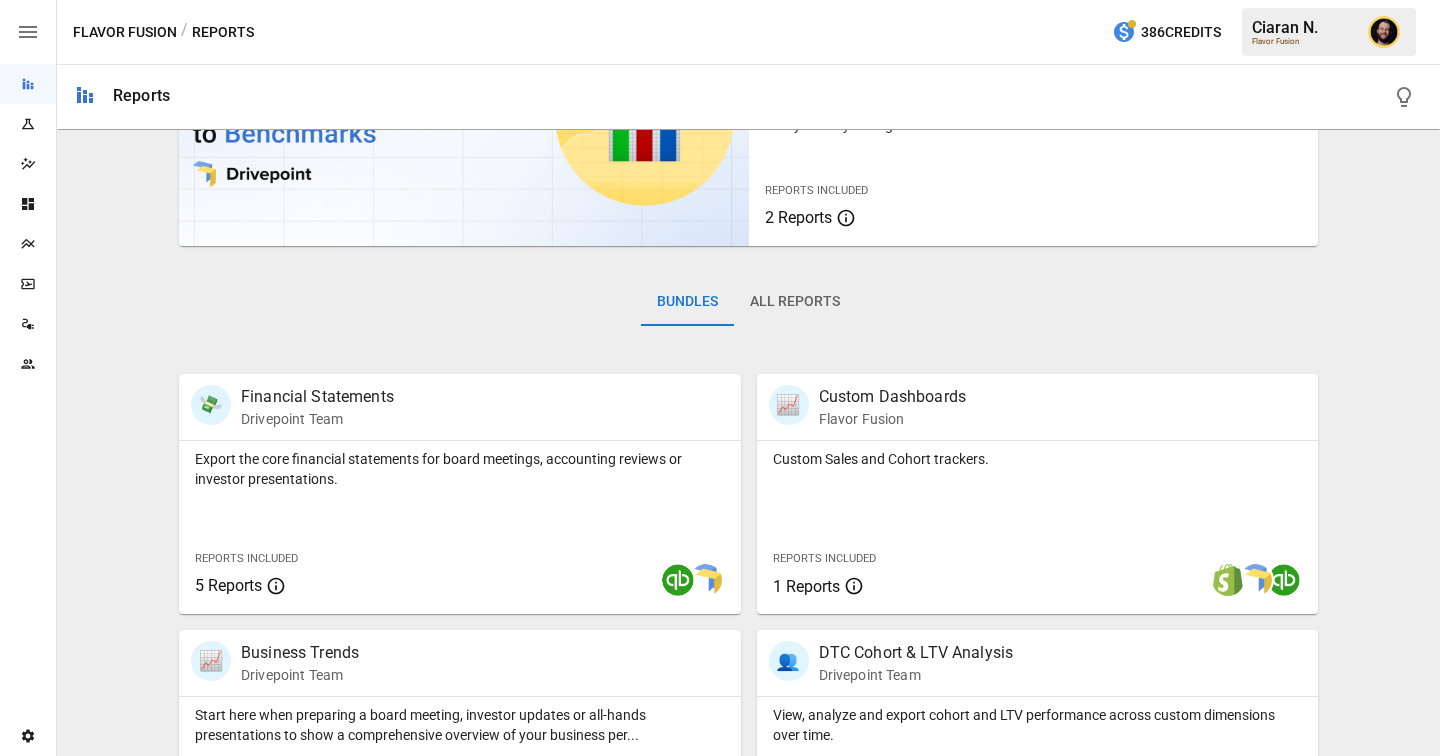 scroll, scrollTop: 260, scrollLeft: 0, axis: vertical 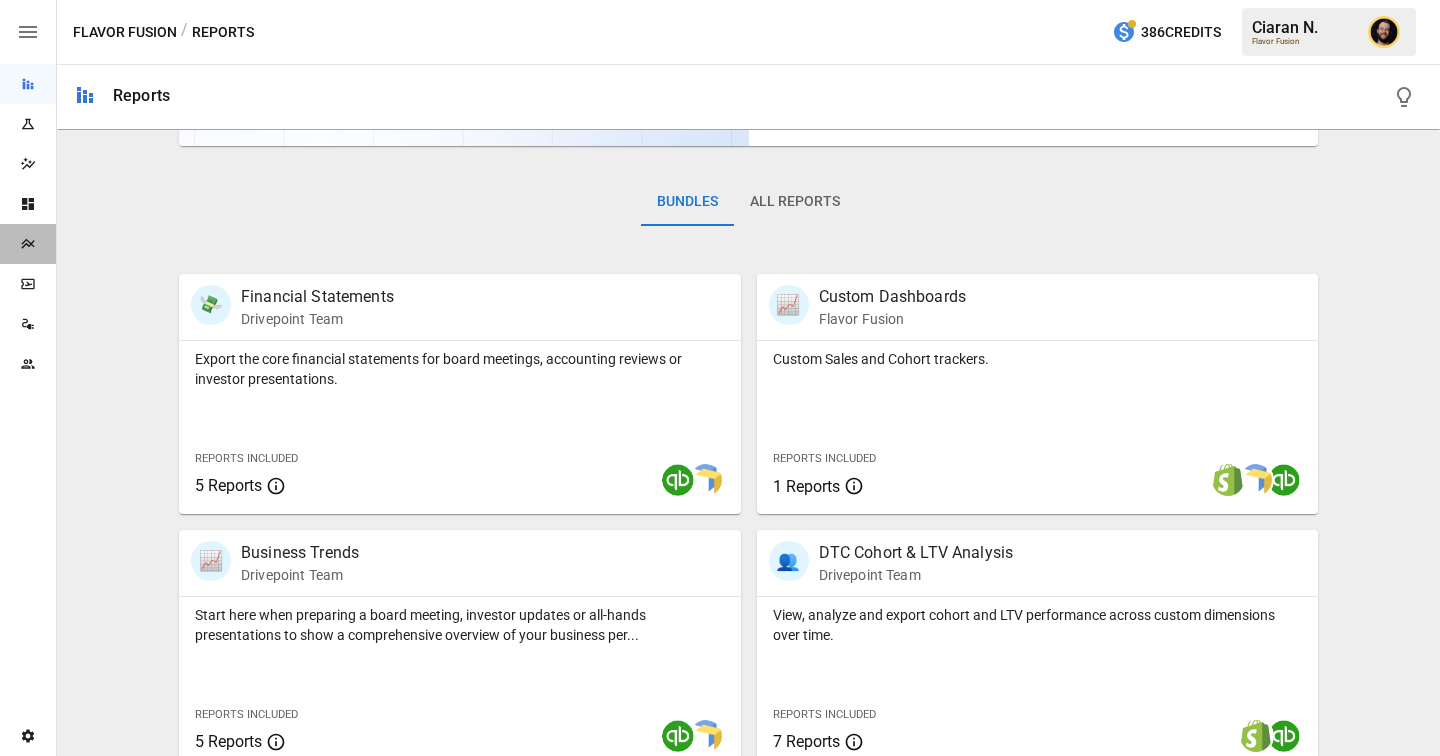 click on "Plans" at bounding box center [28, 244] 